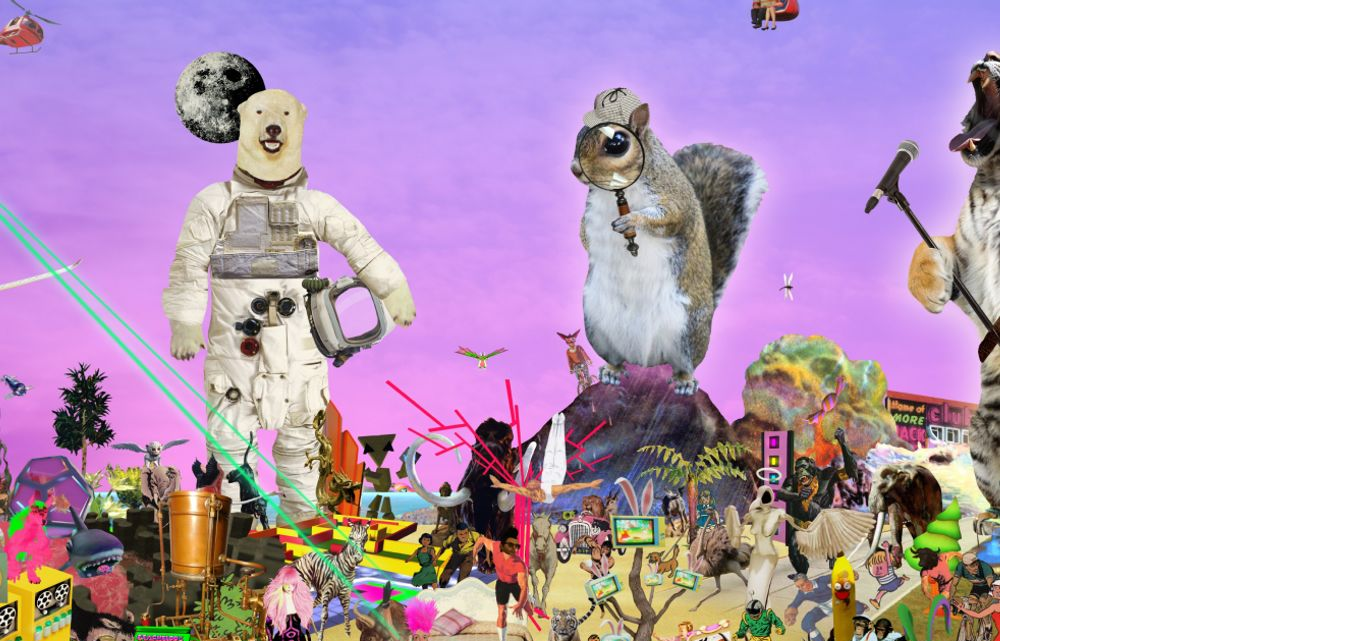 scroll, scrollTop: 0, scrollLeft: 0, axis: both 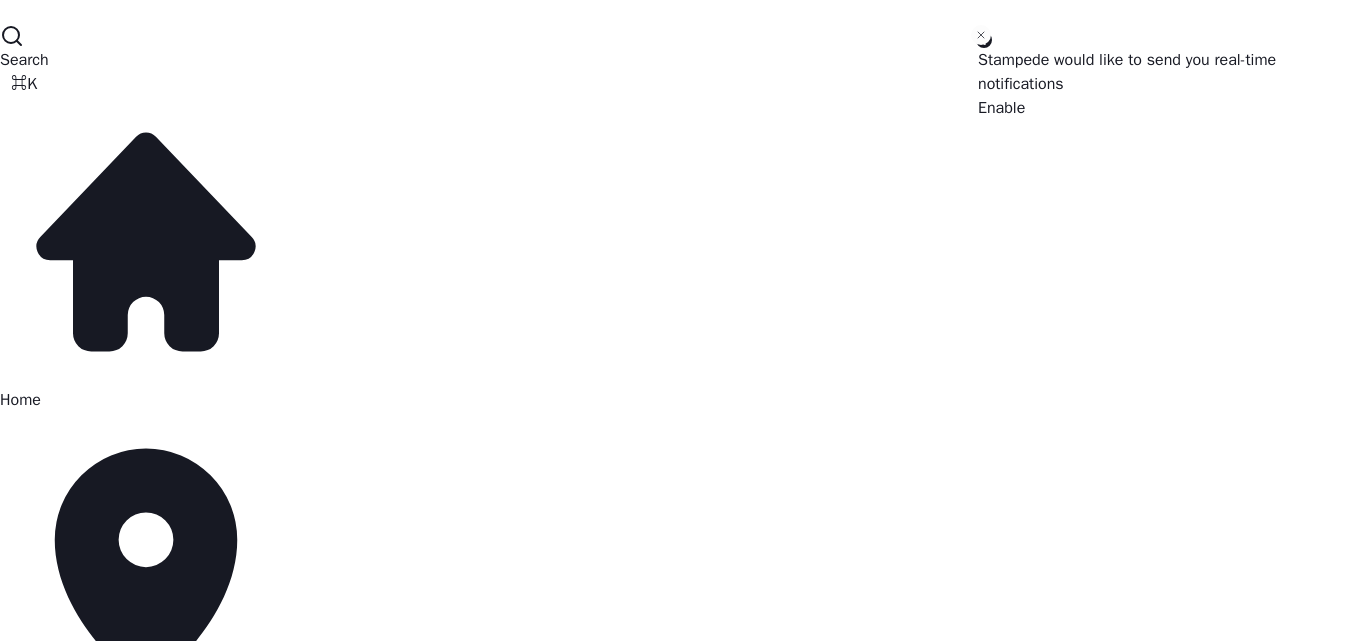 click on "Marketing" at bounding box center (34, 1032) 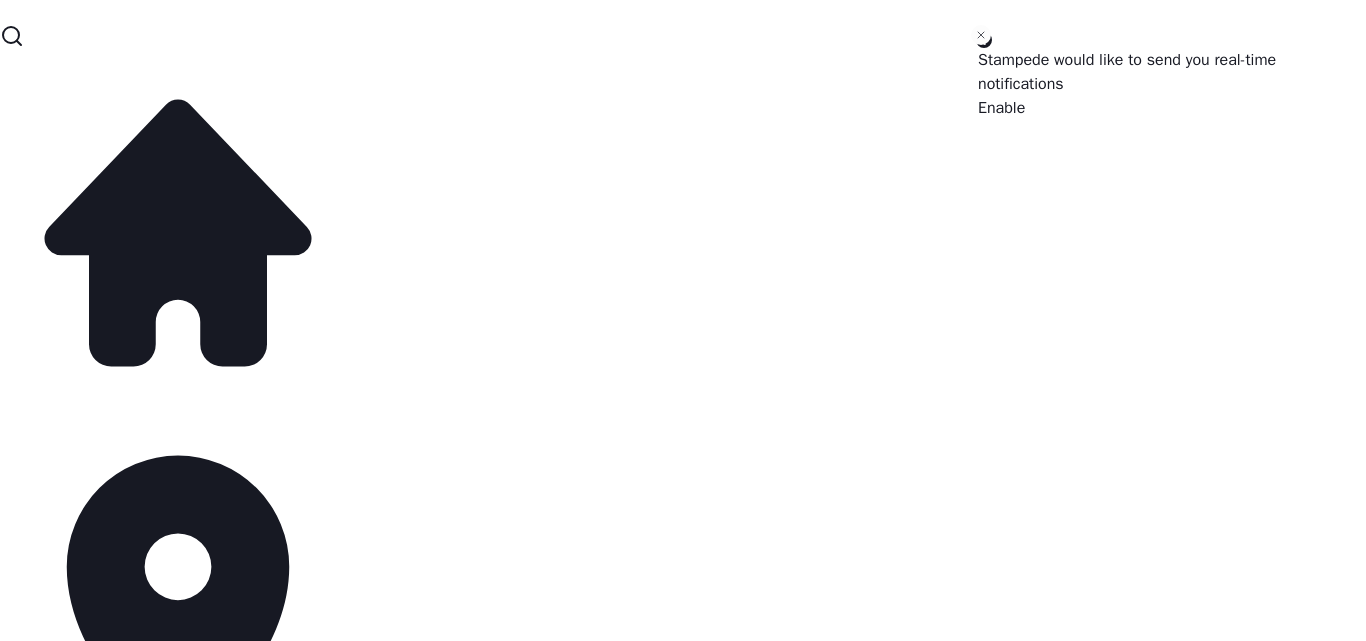 scroll, scrollTop: 0, scrollLeft: 0, axis: both 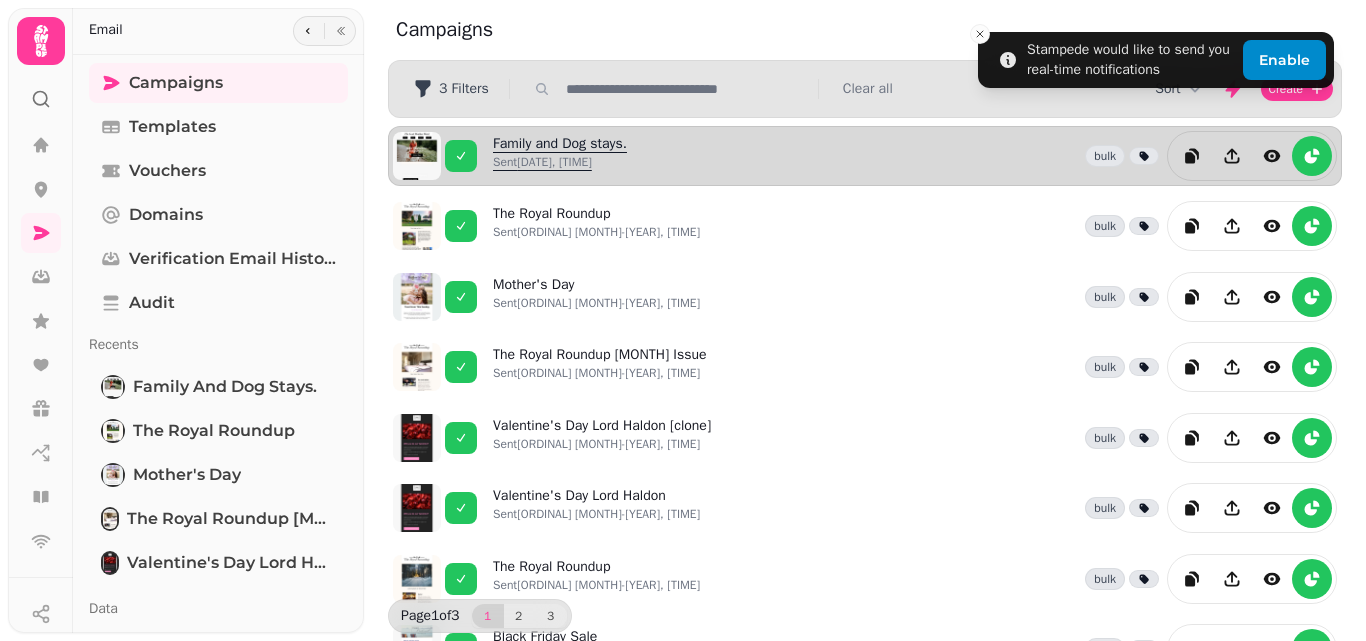 click on "Family and Dog stays. Sent [DATE], [TIME]" at bounding box center (560, 156) 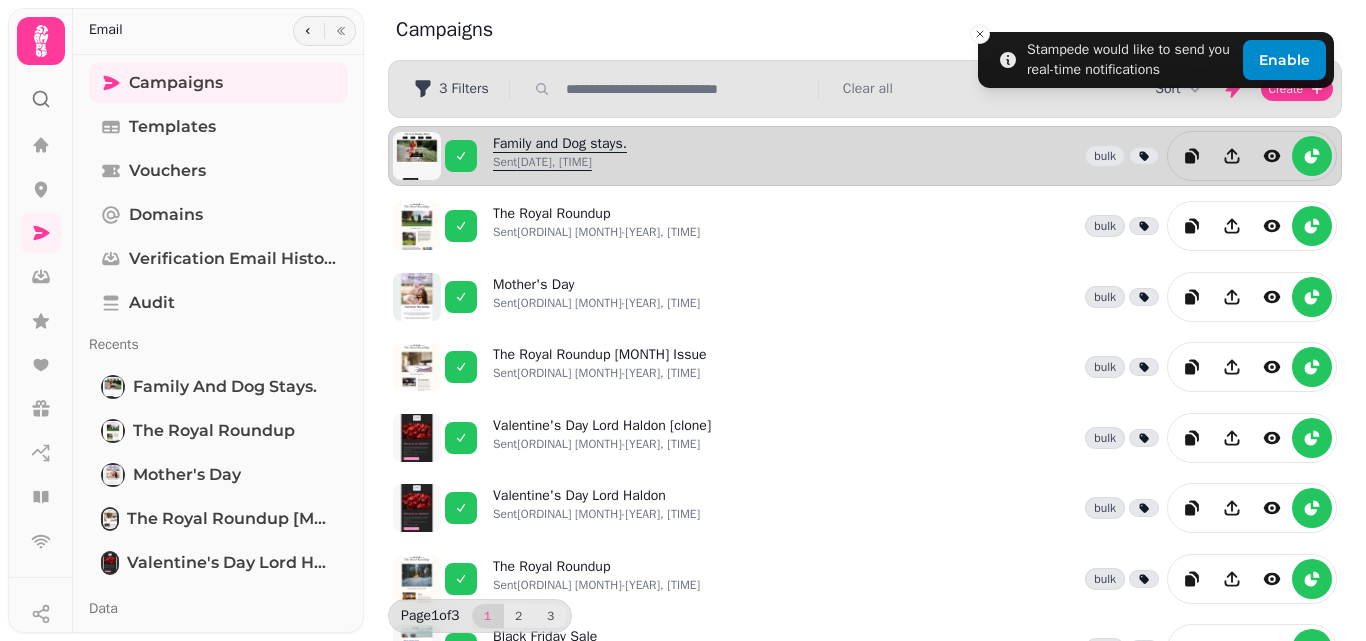 click on "Family and Dog stays. Sent [DATE], [TIME]" at bounding box center [560, 156] 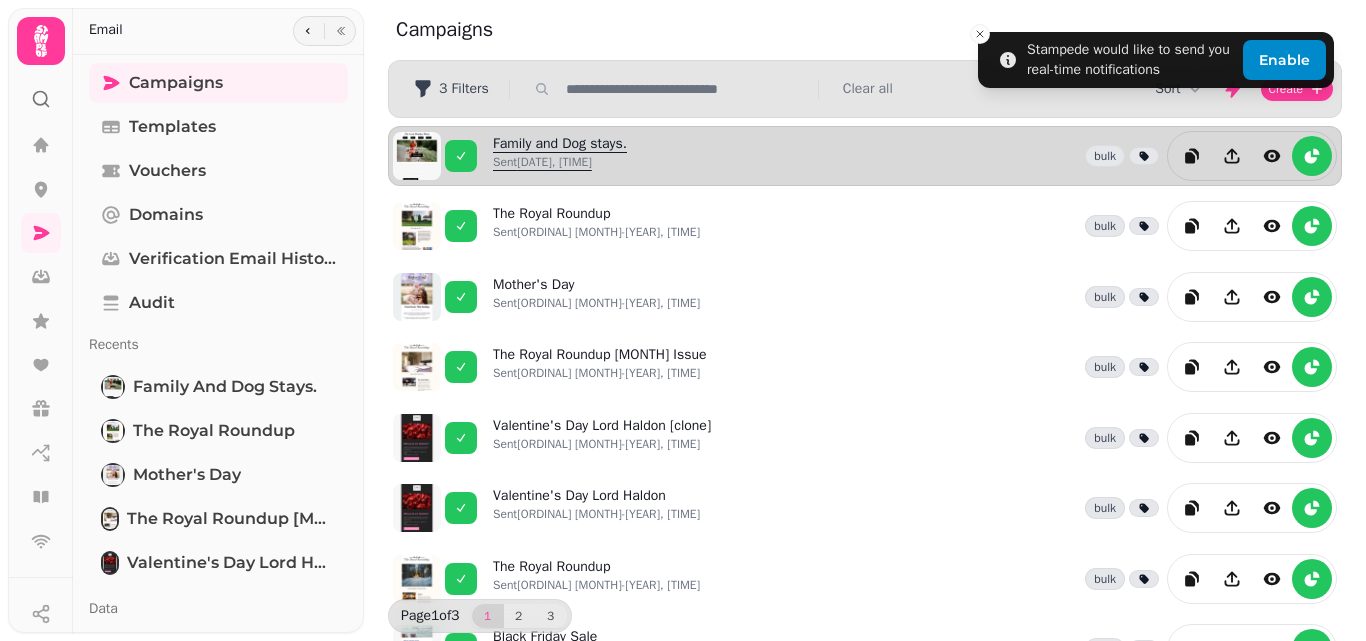 click on "Family and Dog stays. Sent [DATE], [TIME]" at bounding box center [560, 156] 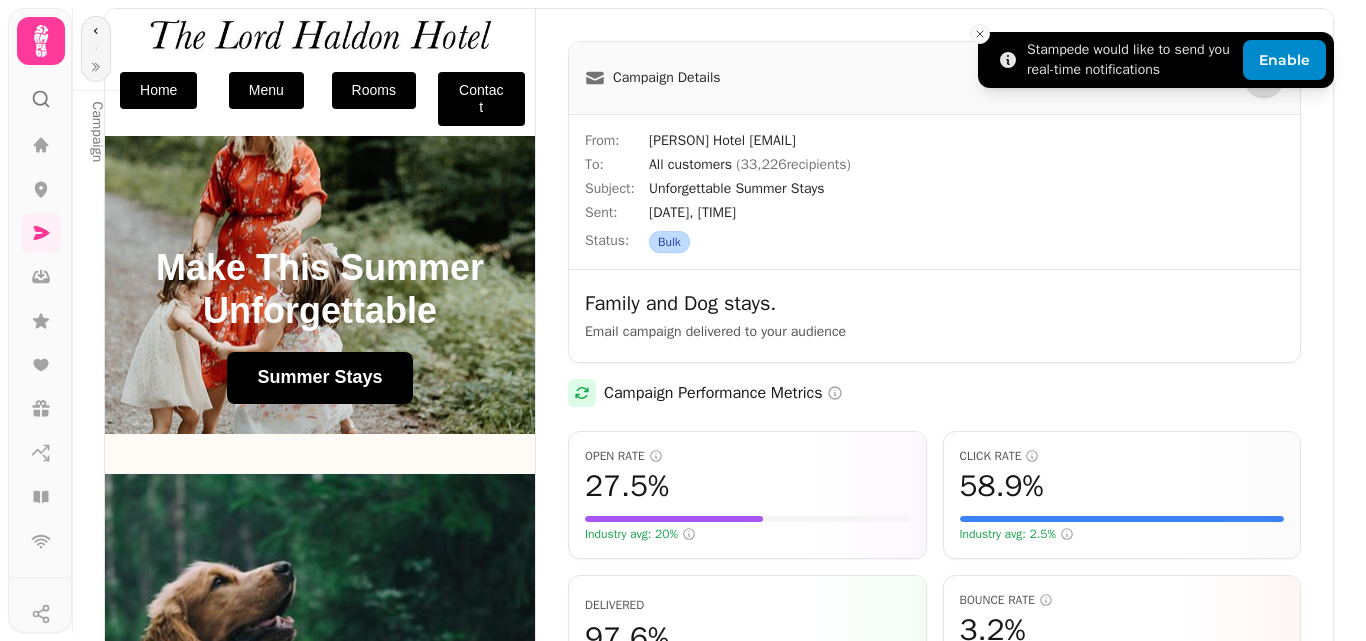 click 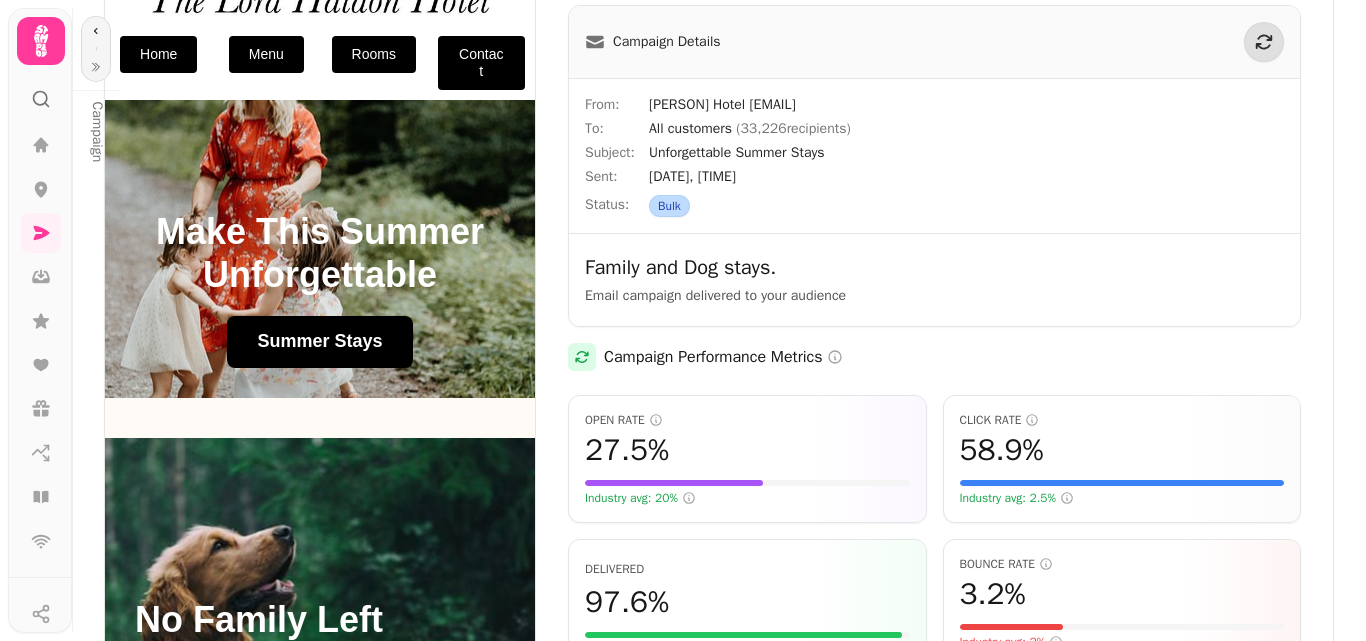 scroll, scrollTop: 0, scrollLeft: 0, axis: both 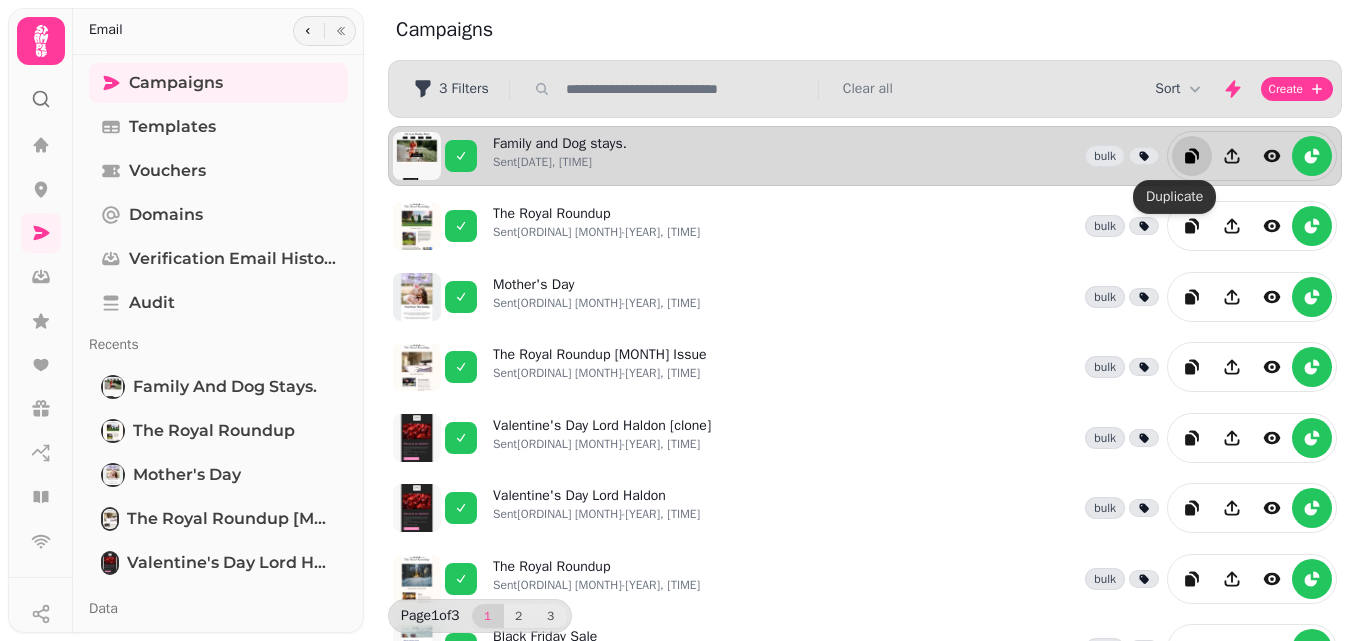 click 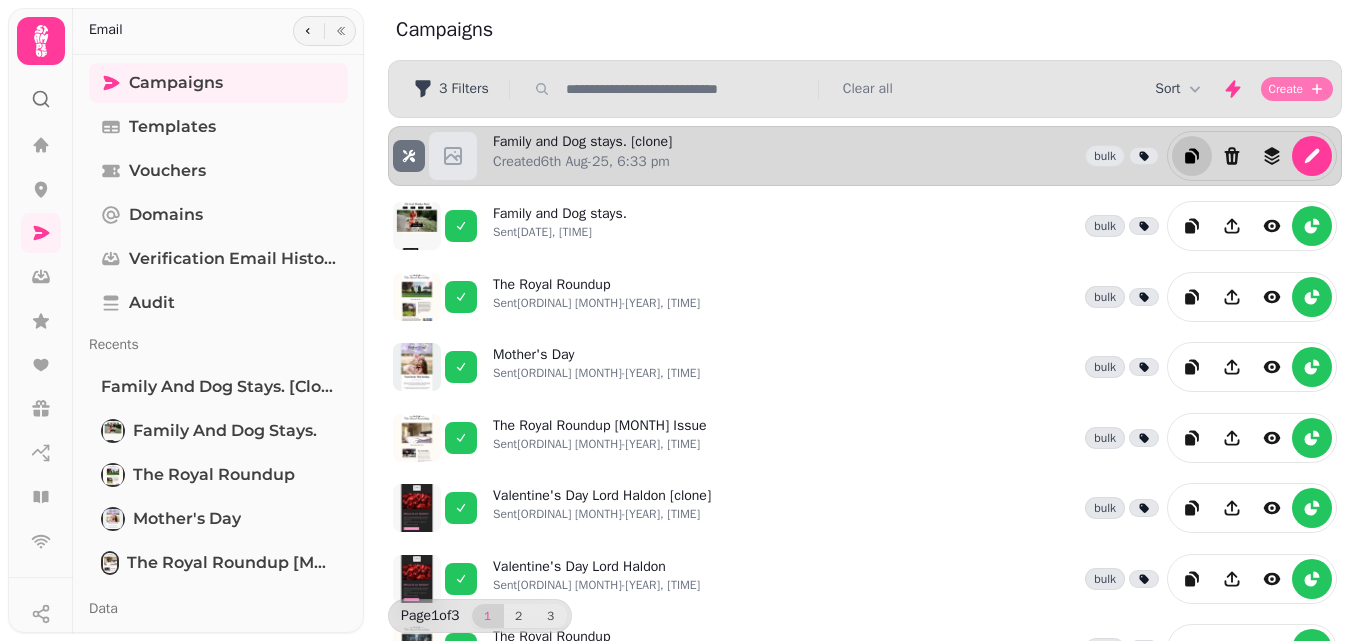 click on "Create" at bounding box center [1286, 89] 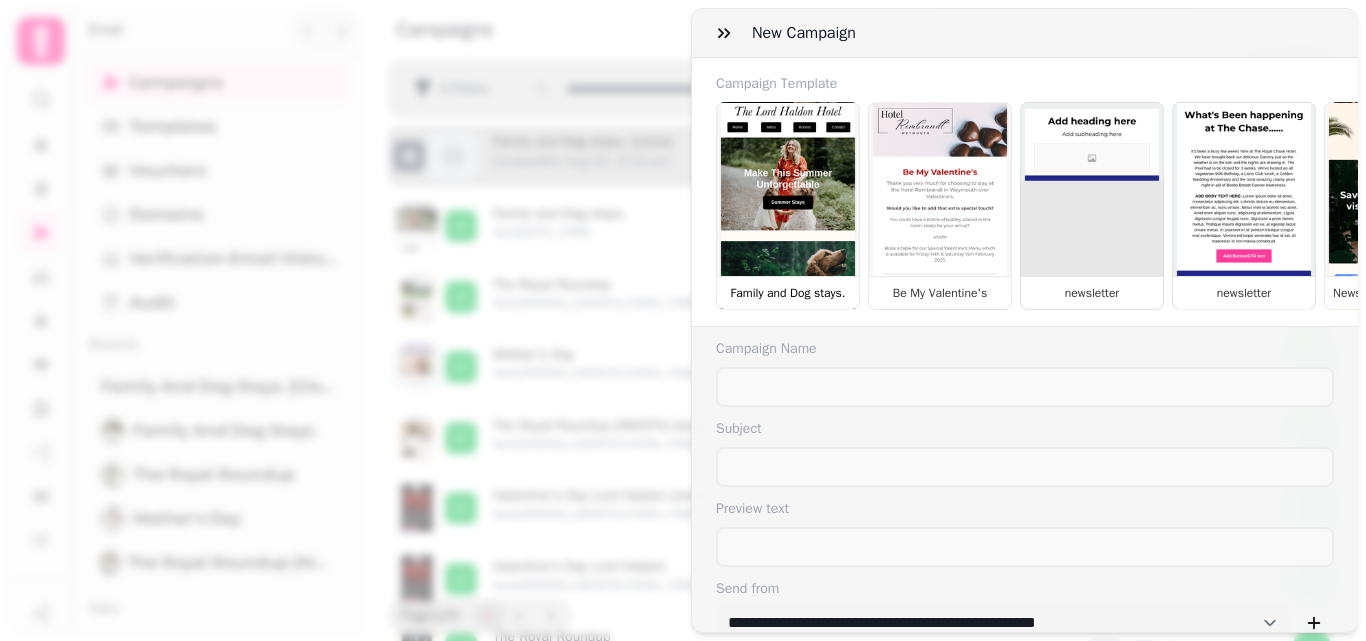 click on "Family and Dog stays." at bounding box center (788, 206) 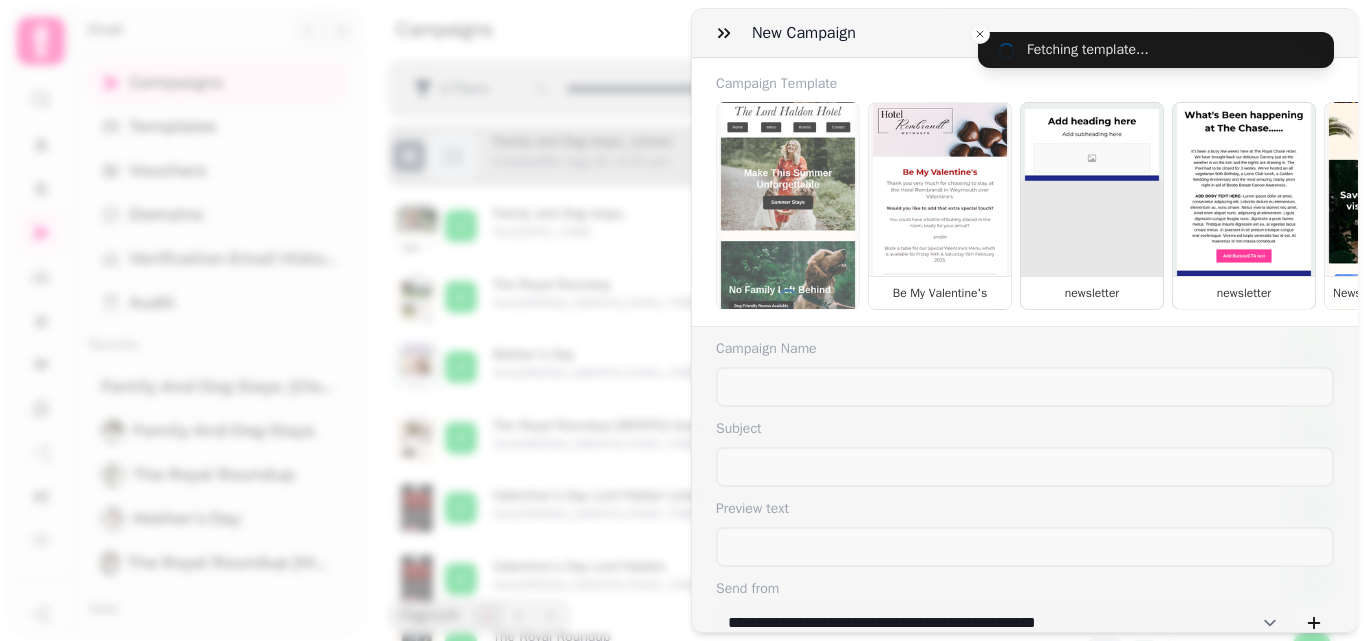 type on "**********" 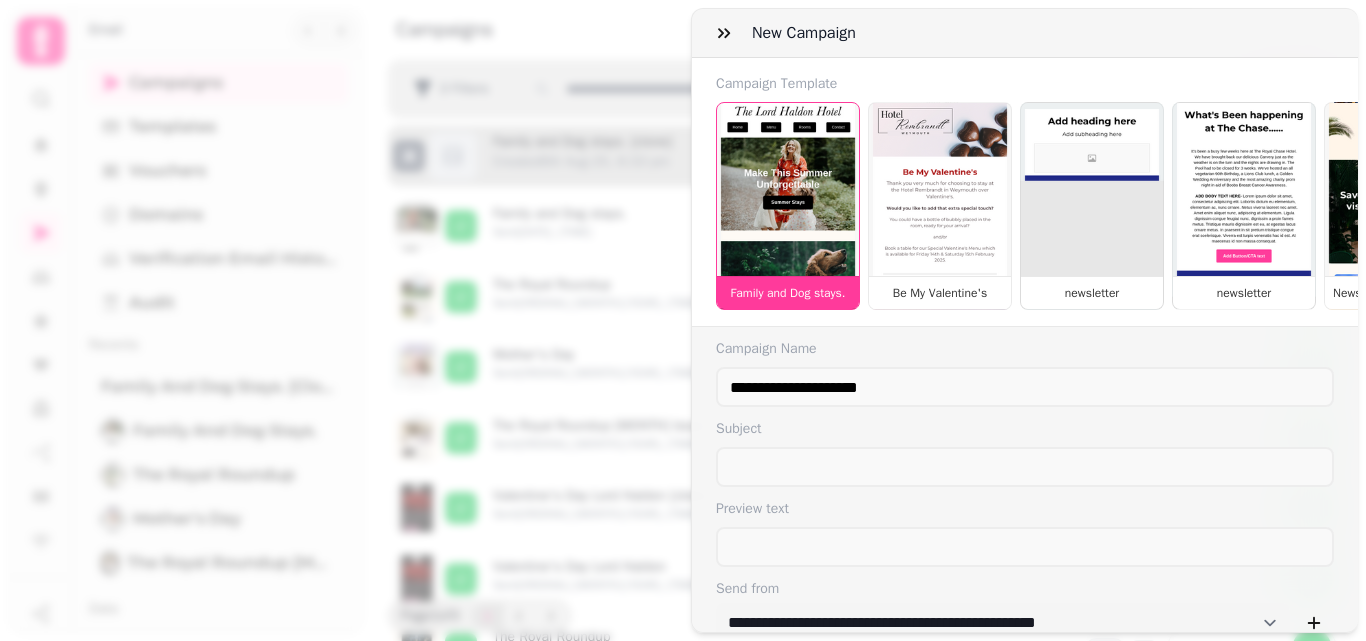 click on "Family and Dog stays." at bounding box center (788, 206) 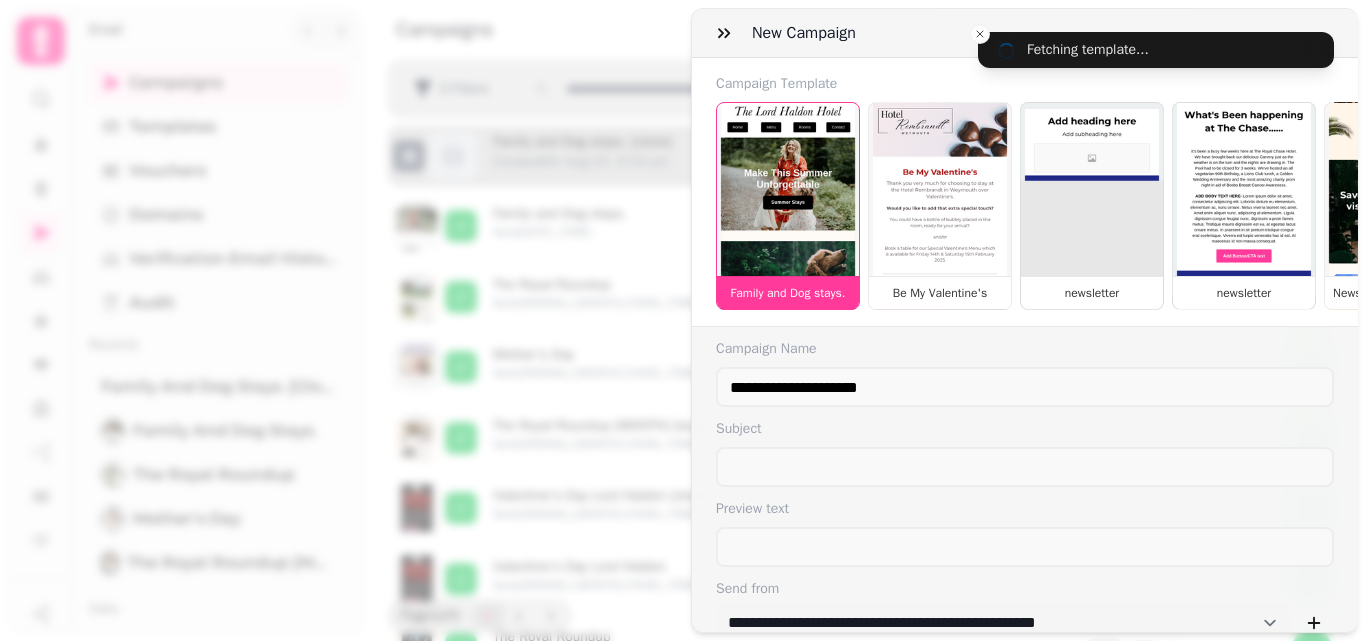 click on "Family and Dog stays." at bounding box center [788, 206] 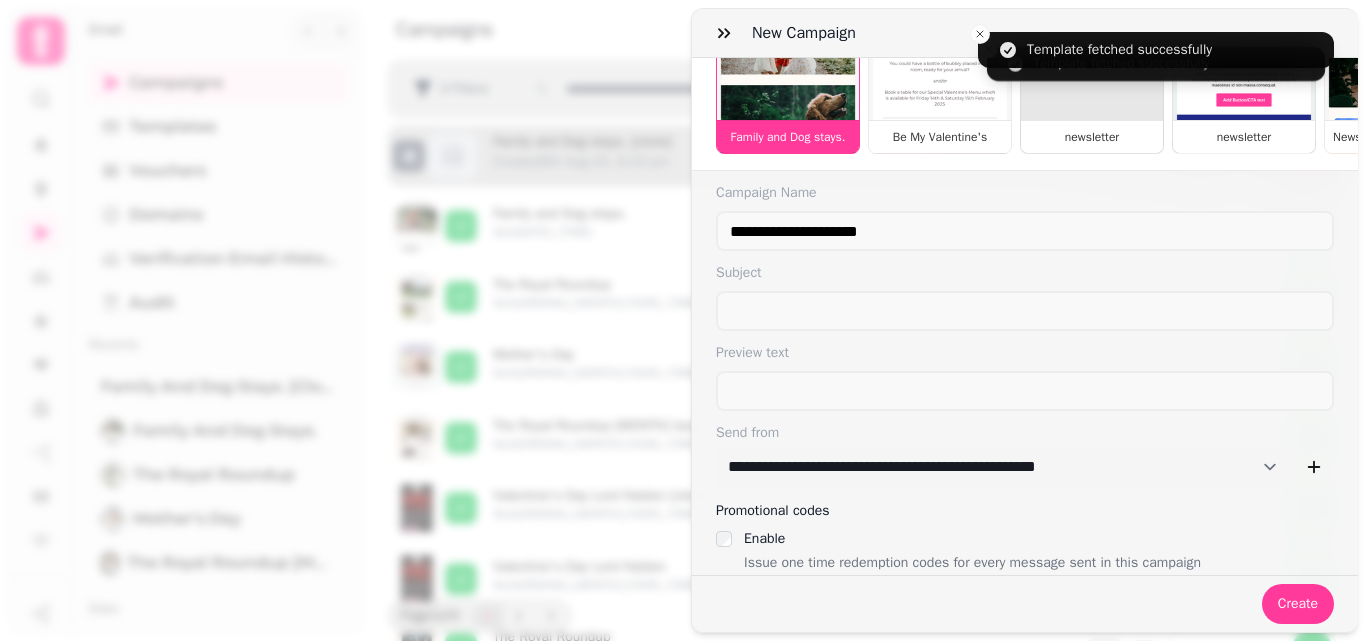 scroll, scrollTop: 190, scrollLeft: 0, axis: vertical 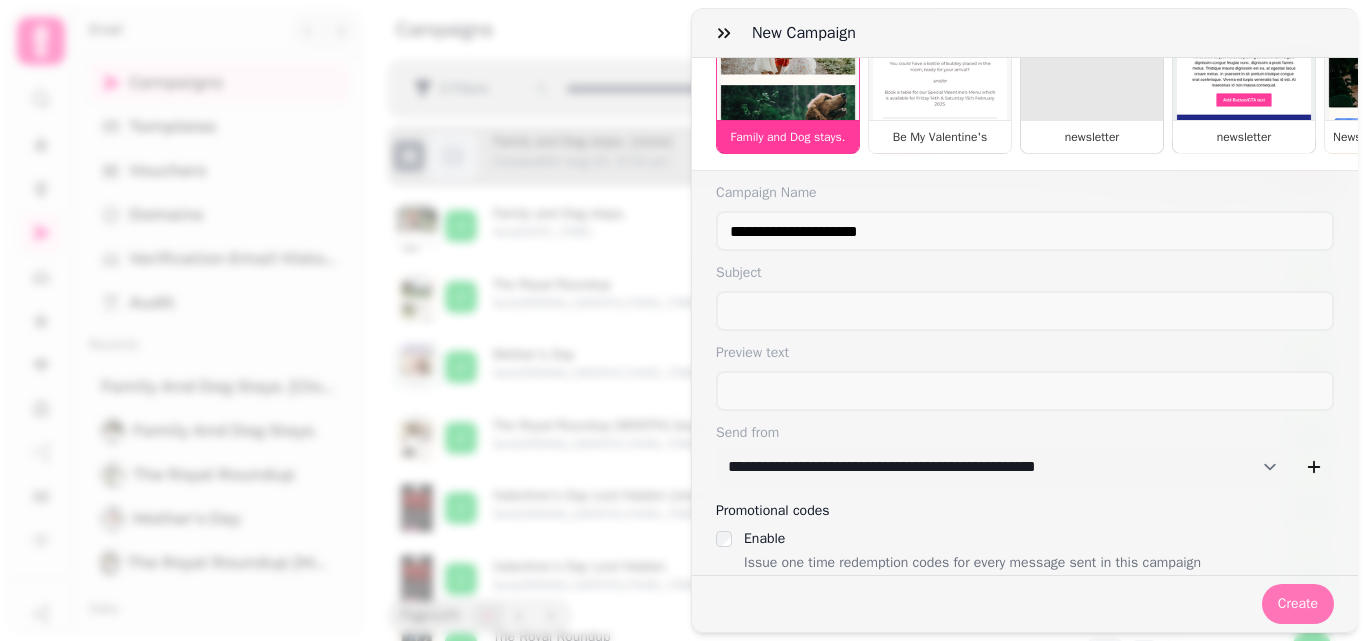 click on "Create" at bounding box center (1298, 604) 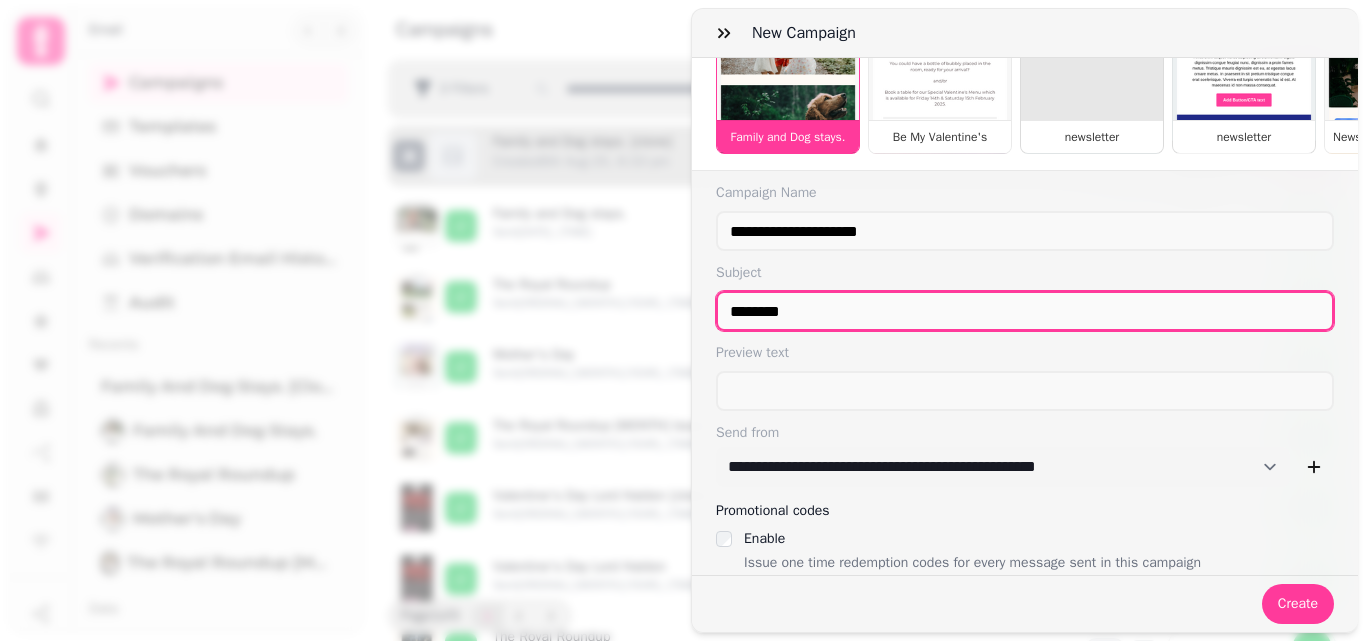 type on "*******" 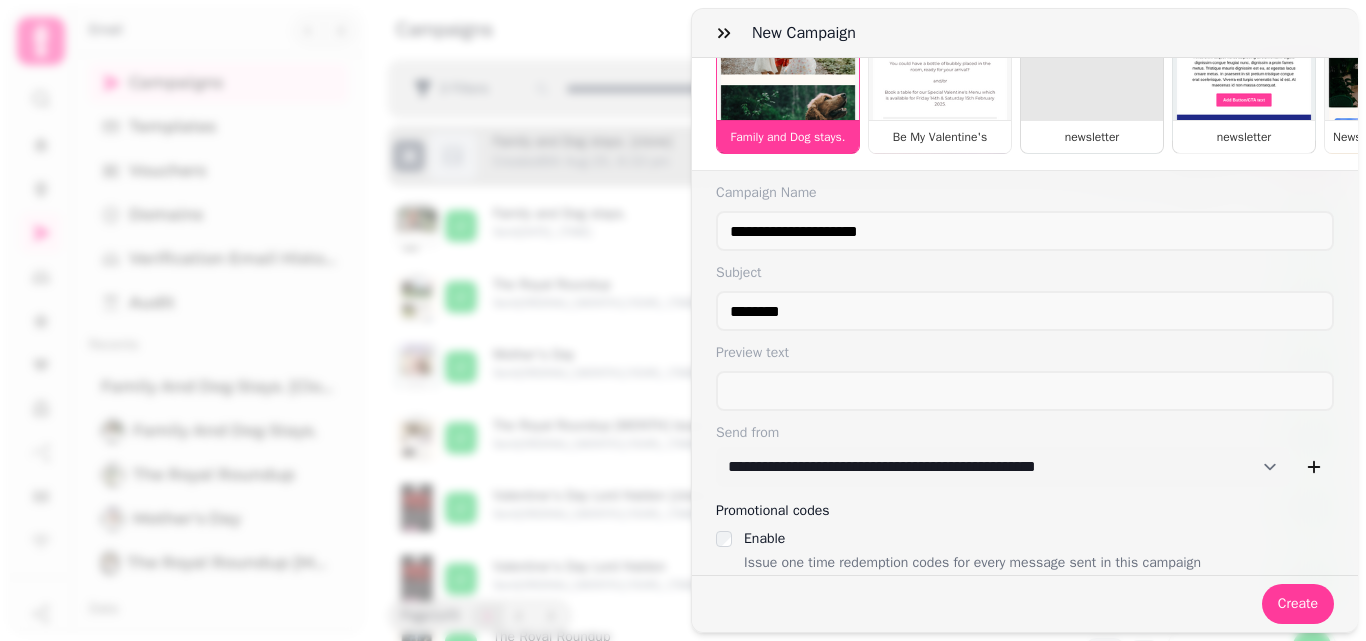 click on "New campaign Campaign Template Family and Dog stays. Be My Valentine's newsletter newsletter Newsletter [preset] [copy] Newsletter [preset] Birthday Discount Hotels Campaign [preset] The Royal Chase [copy] Christmas Menu & Gift cards [preset] Shared Conferences & Meetings template From parent org Shared Leisure Stays template From parent org Shared Local Events template From parent org Shared Weddings template From parent org Blank - Bookings New system go-live announcement Blank - Birthday Next Month Blank - Birthday This Month Blank - Birthday today Blank - Reviews Negative = internal resolution Blank - Reviews Positive = push to Google Blank - Reservations Booking frequency journeys Blank - Reservations Pre-arrival messaging Blank - Wi-Fi Re-engagement after X days Blank - Wi-Fi Guest segmentation with surveys Blank - Wi-Fi Welcome campaign Blank - # 3 Blank #2 Blank #1 Newsletter Christmas Menu & Gift cards Christmas 2024 Valentine's Day Sport event food offer Group bookings Campaign Name Subject *******" at bounding box center (683, 336) 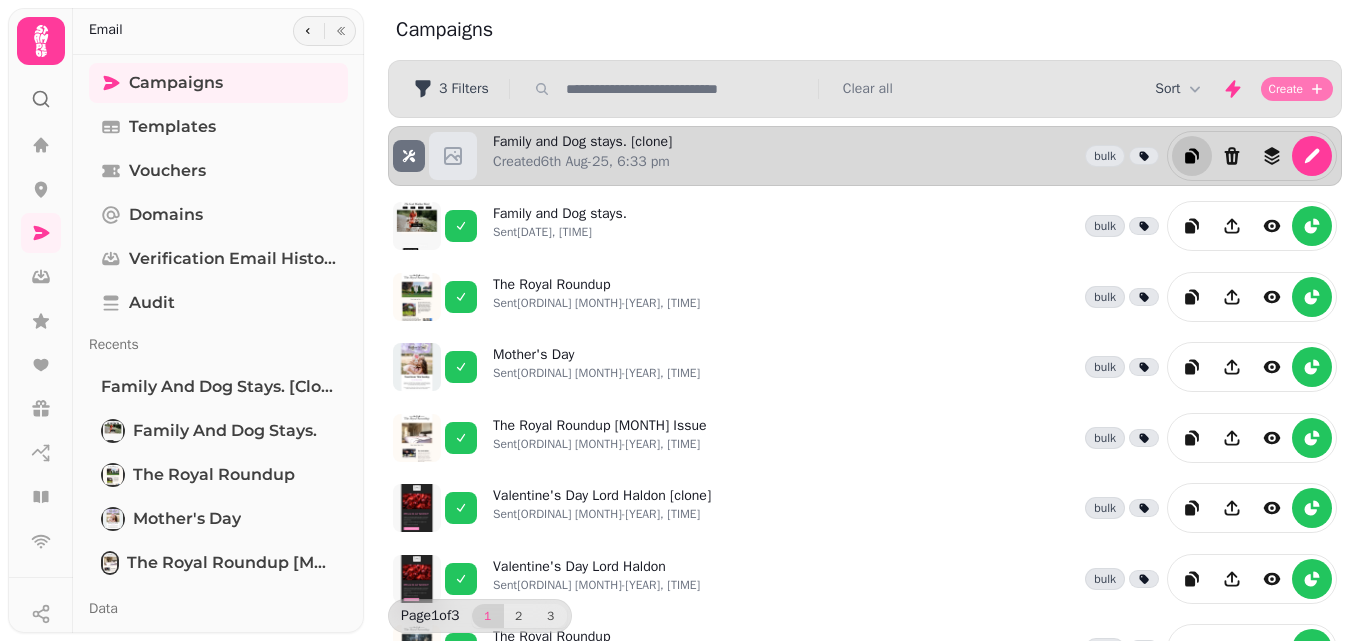 click on "Create" at bounding box center [1286, 89] 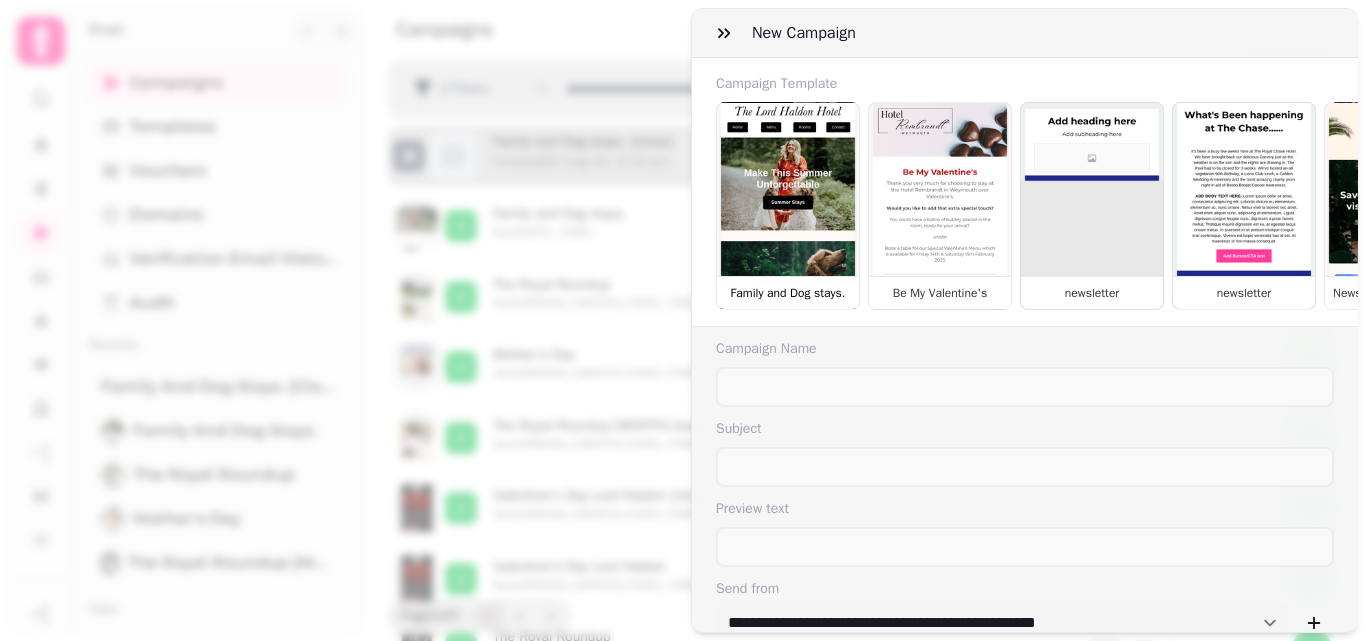 click on "Family and Dog stays." at bounding box center [788, 206] 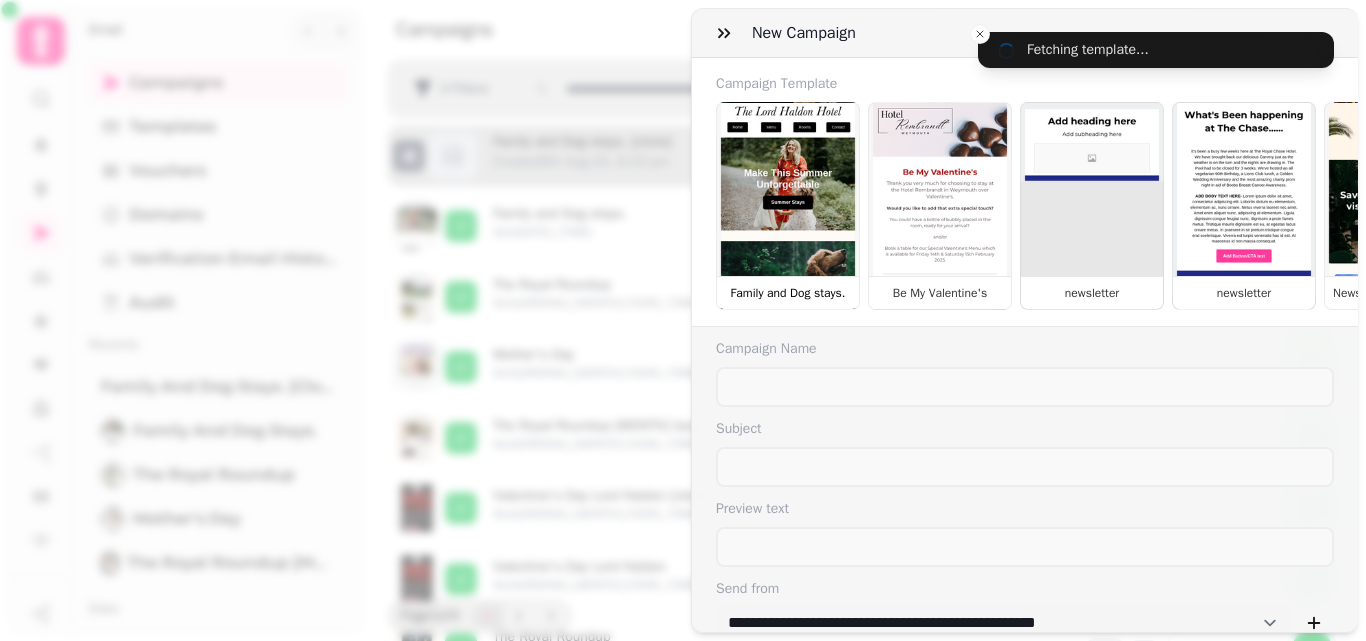type on "**********" 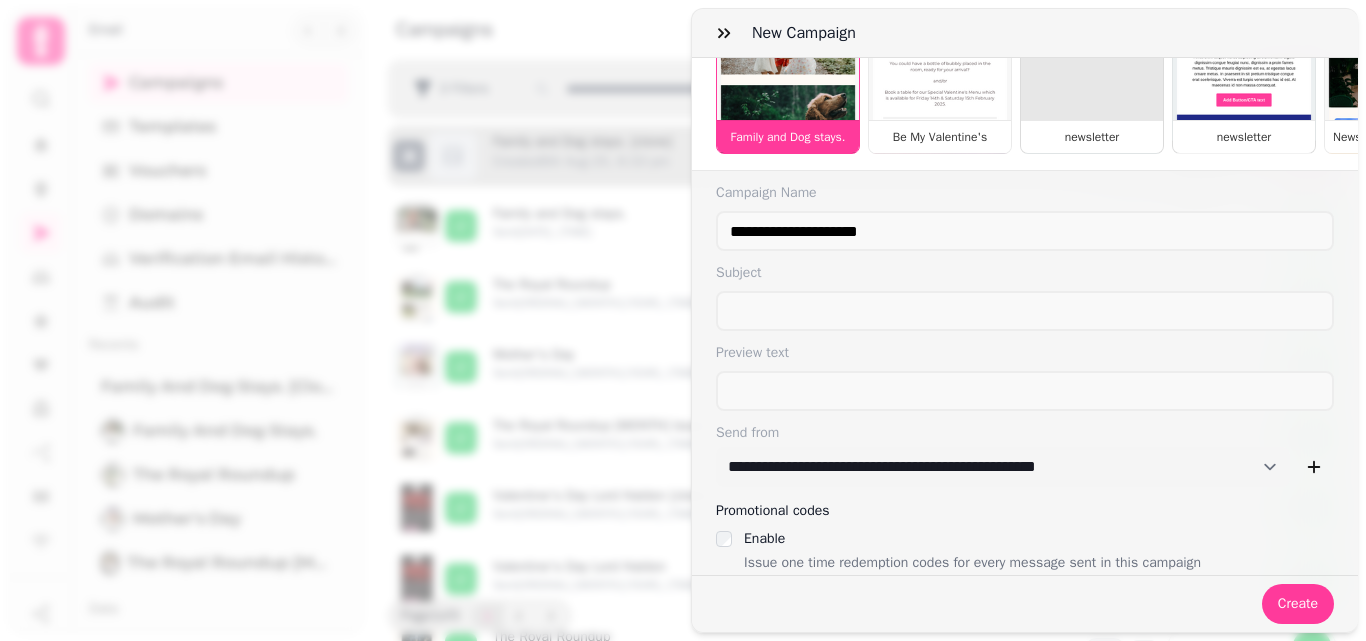 scroll, scrollTop: 190, scrollLeft: 0, axis: vertical 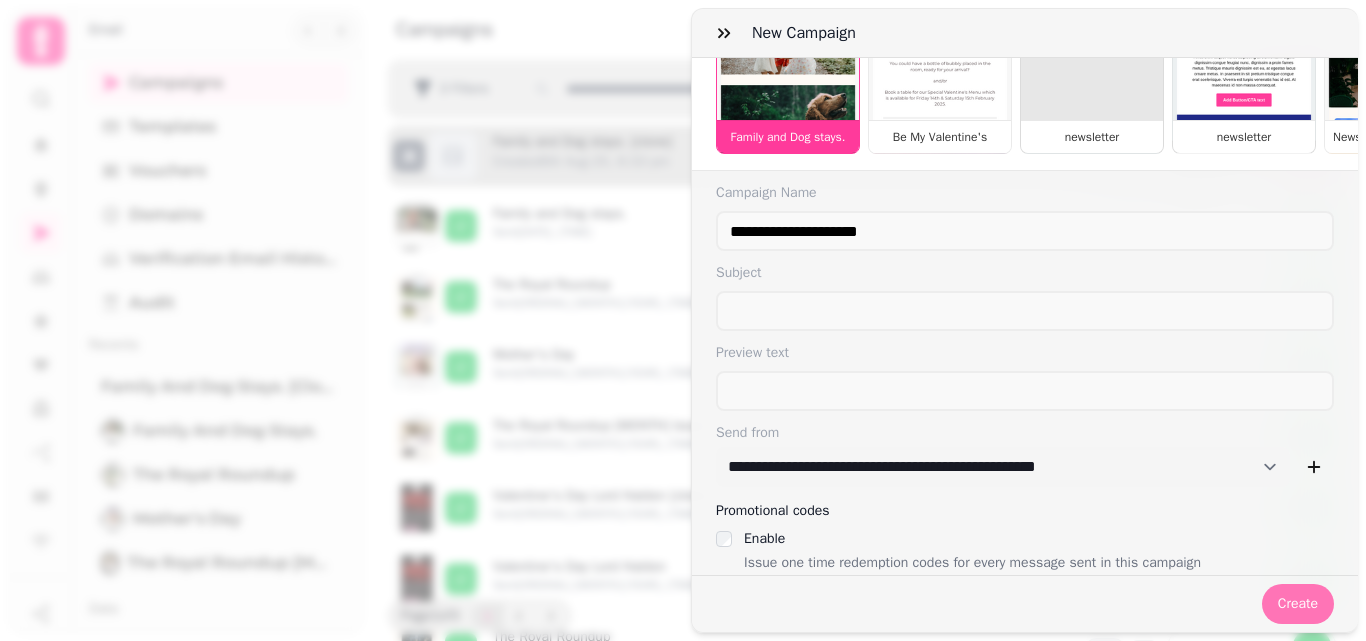 click on "Create" at bounding box center [1298, 604] 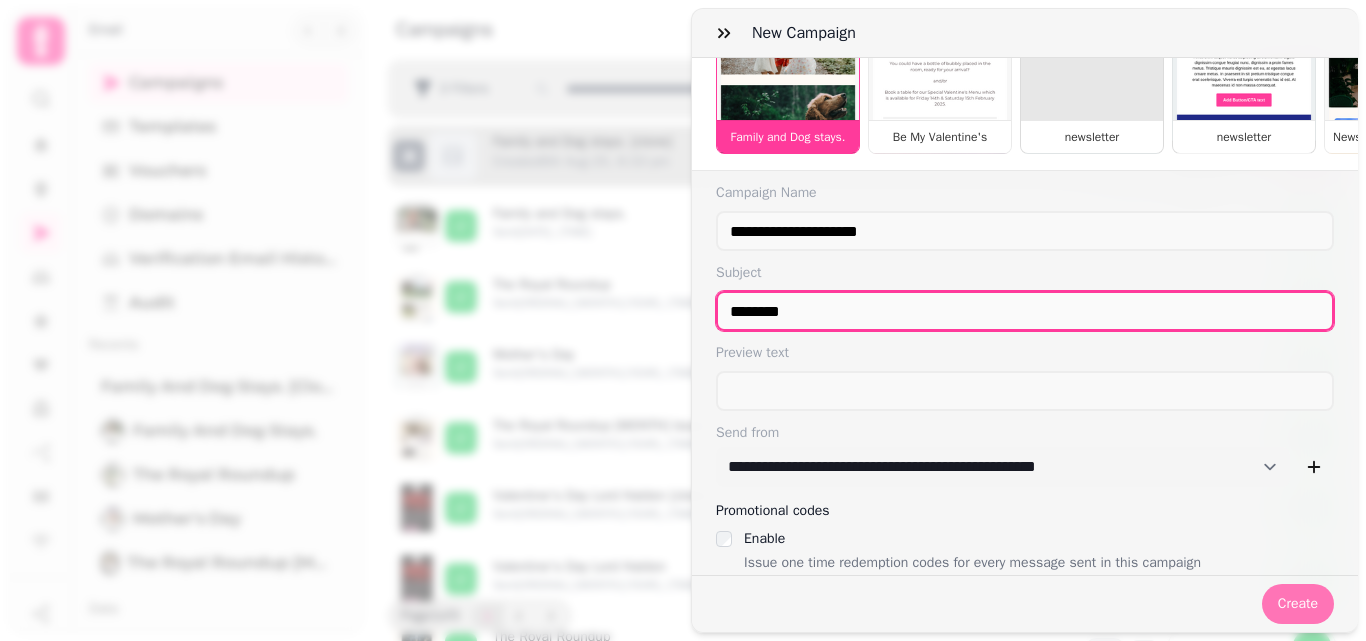 type on "*******" 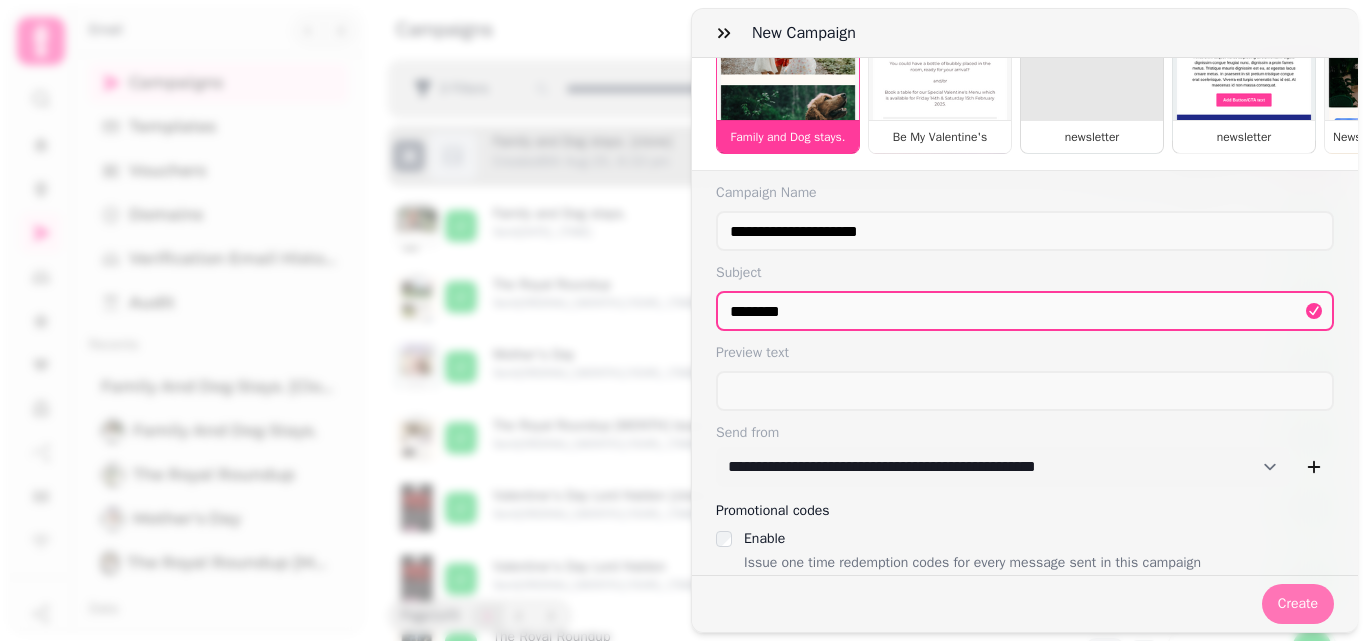 click on "Create" at bounding box center (1298, 604) 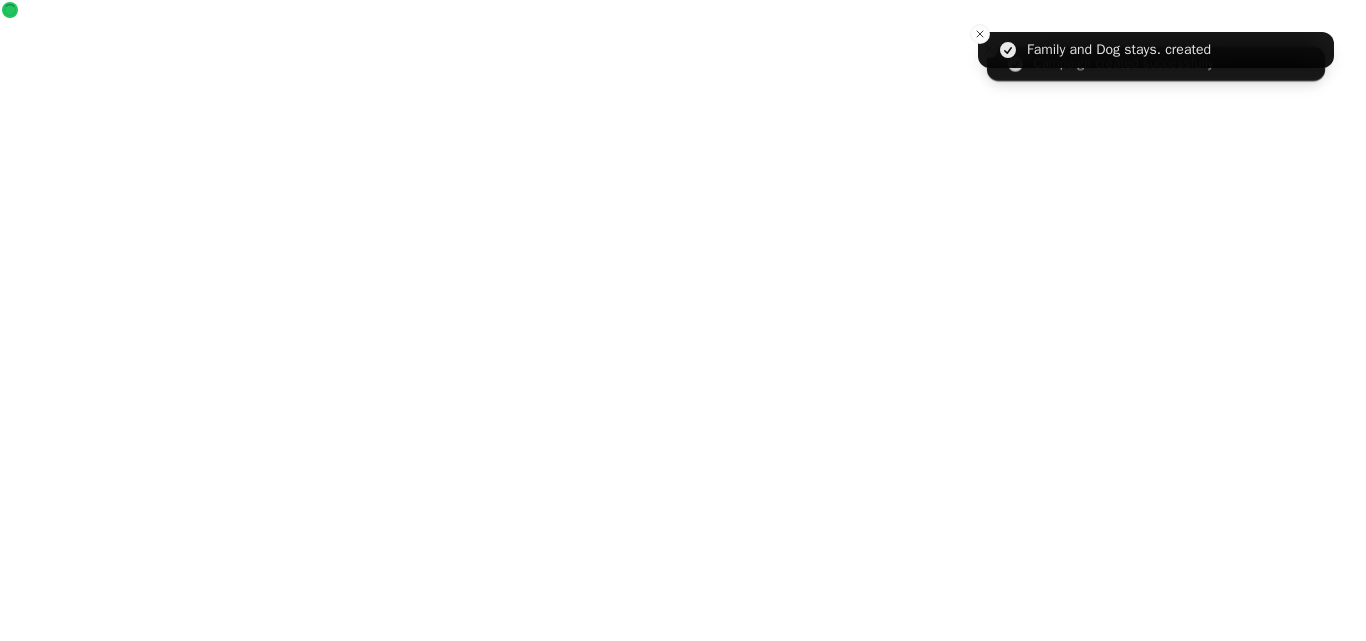 select on "***" 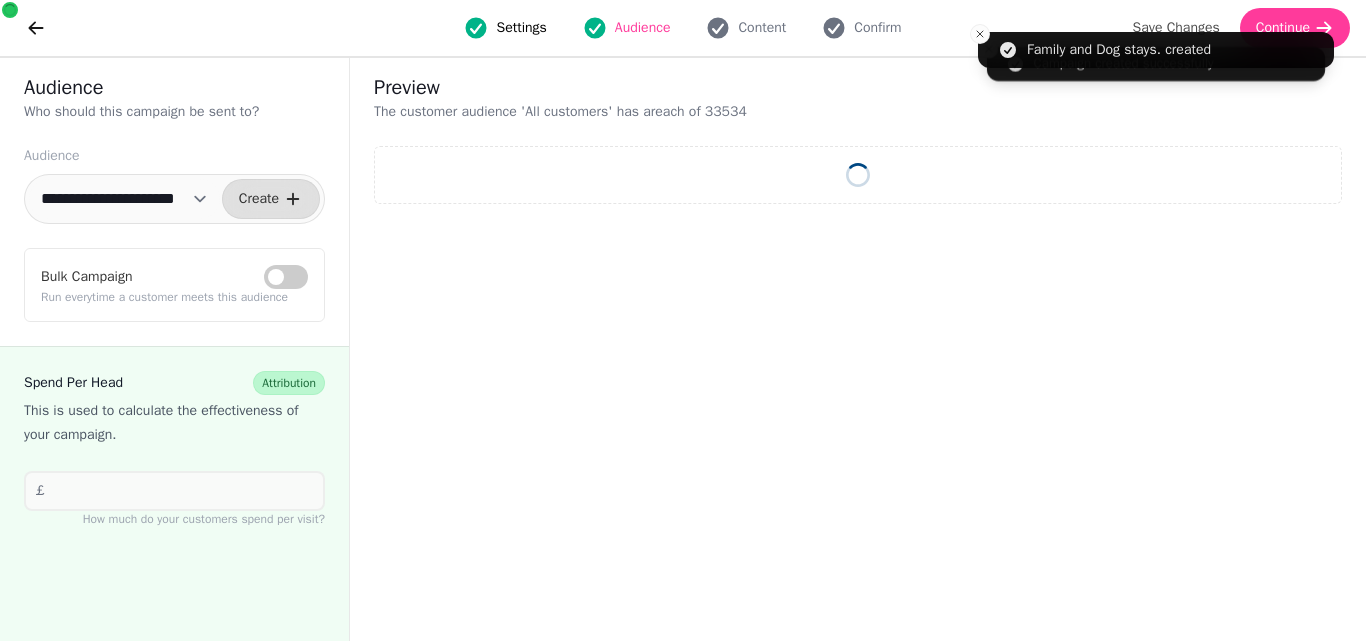 select on "**" 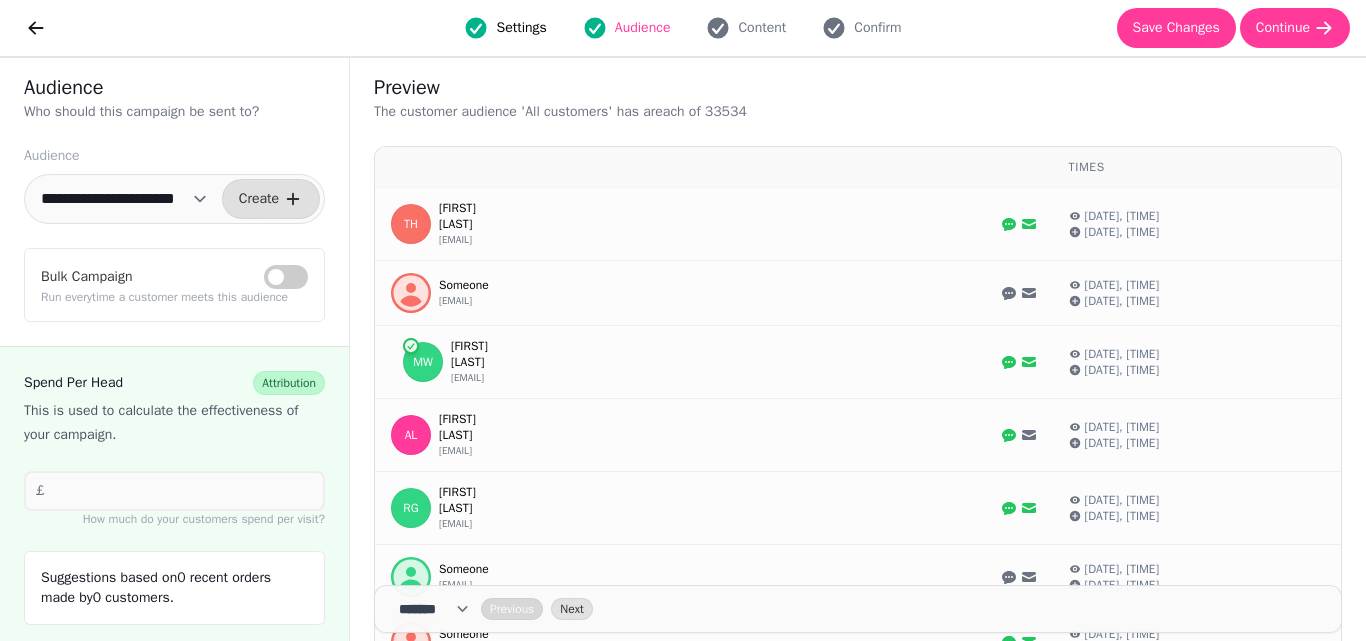 click on "**********" at bounding box center (124, 199) 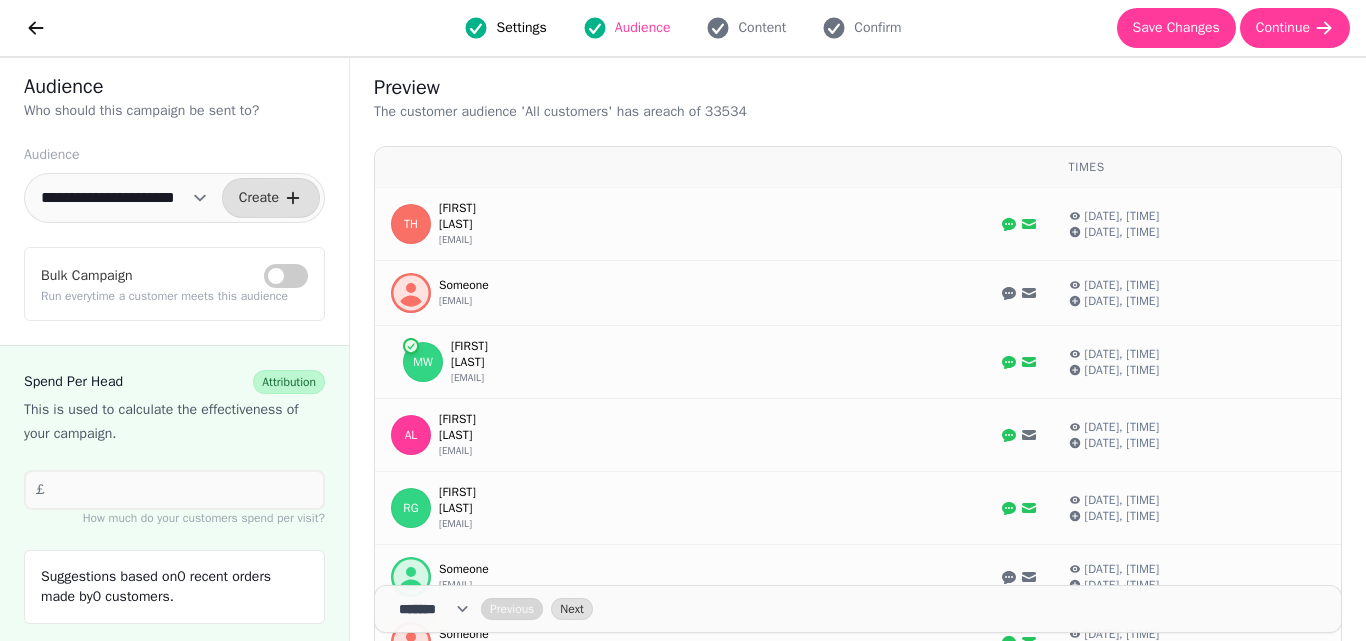 scroll, scrollTop: 0, scrollLeft: 0, axis: both 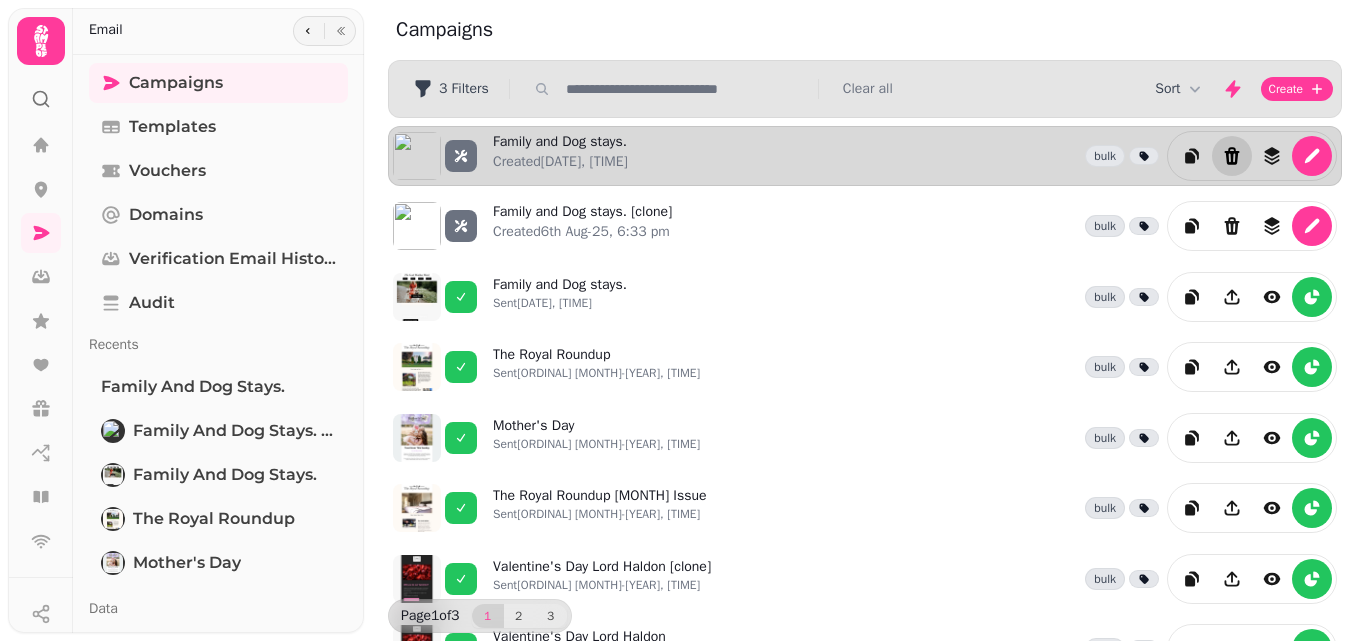 click 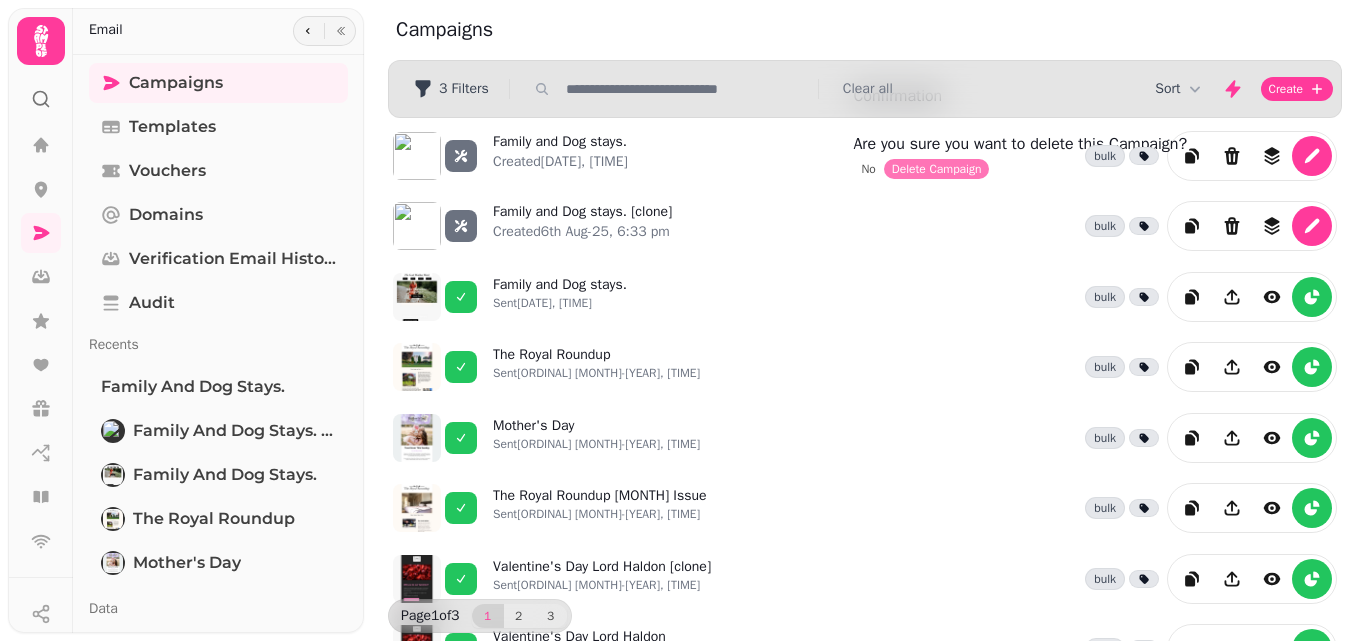 click on "Delete Campaign" at bounding box center (937, 169) 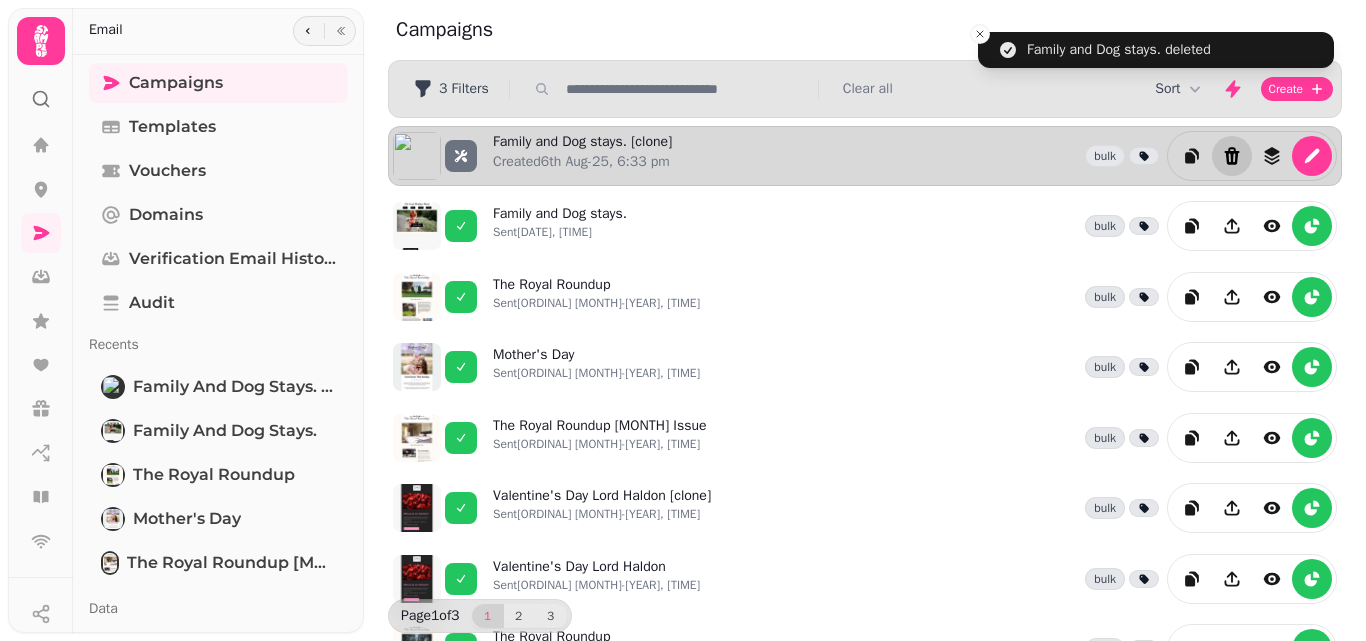 click at bounding box center [1232, 156] 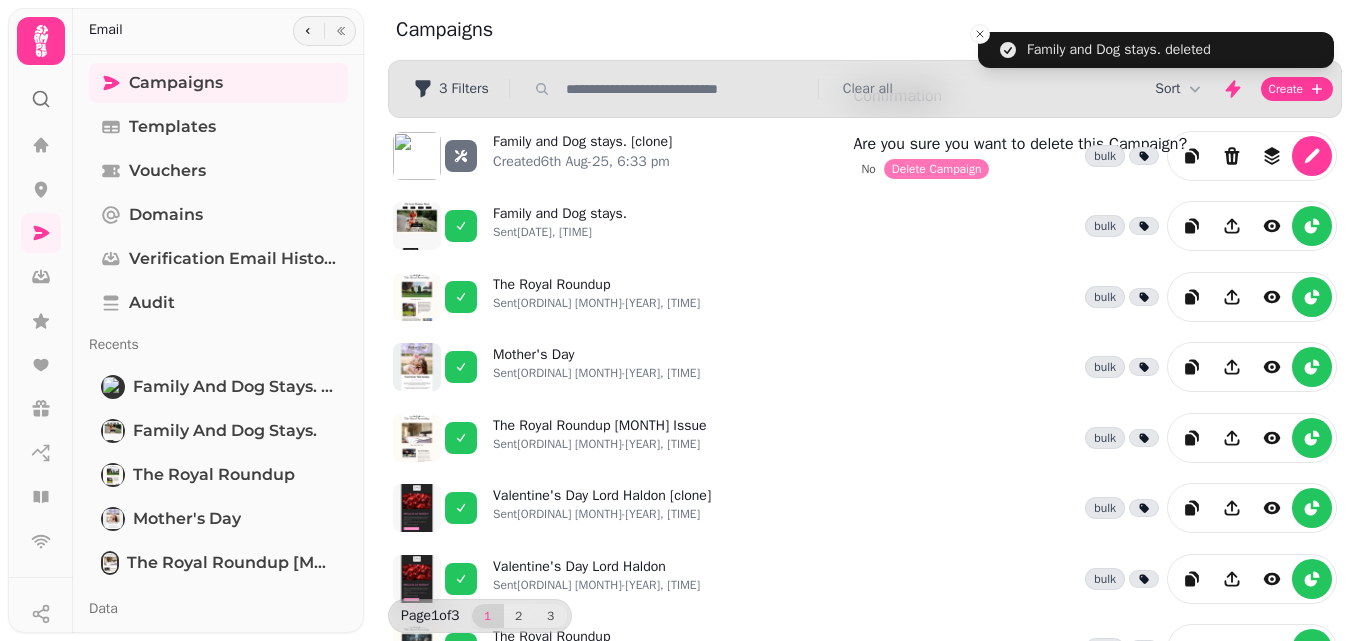 click on "Delete Campaign" at bounding box center (937, 169) 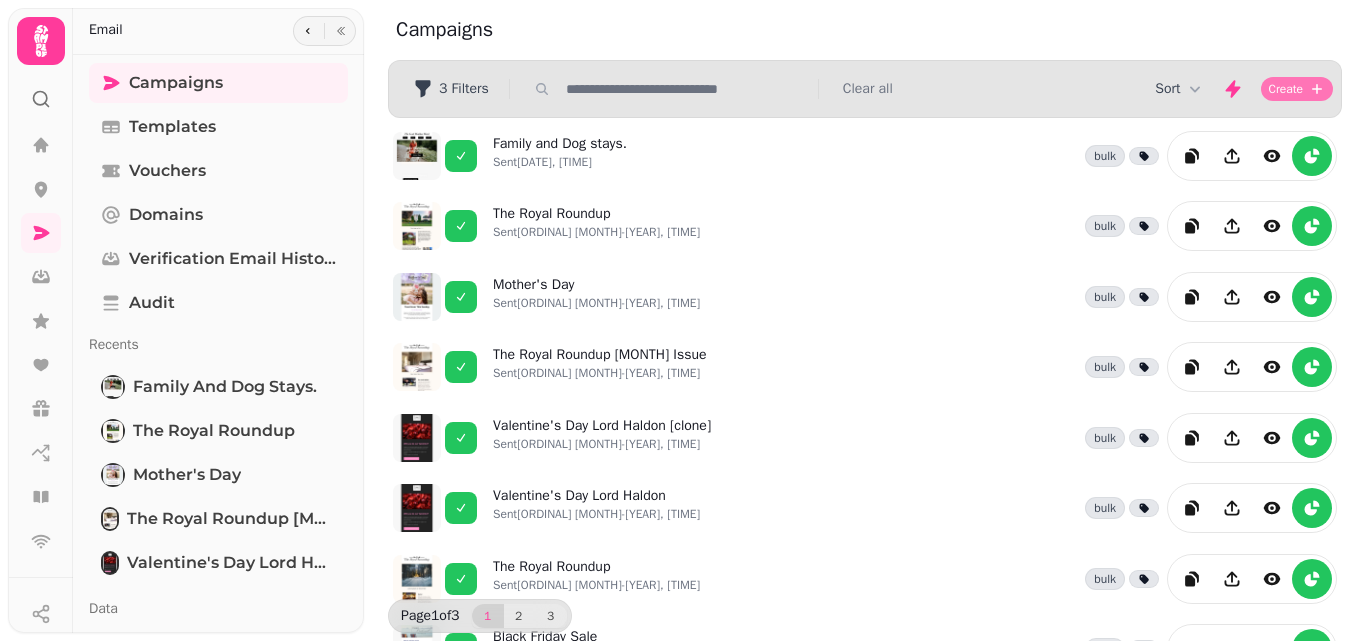 click on "Create" at bounding box center [1297, 89] 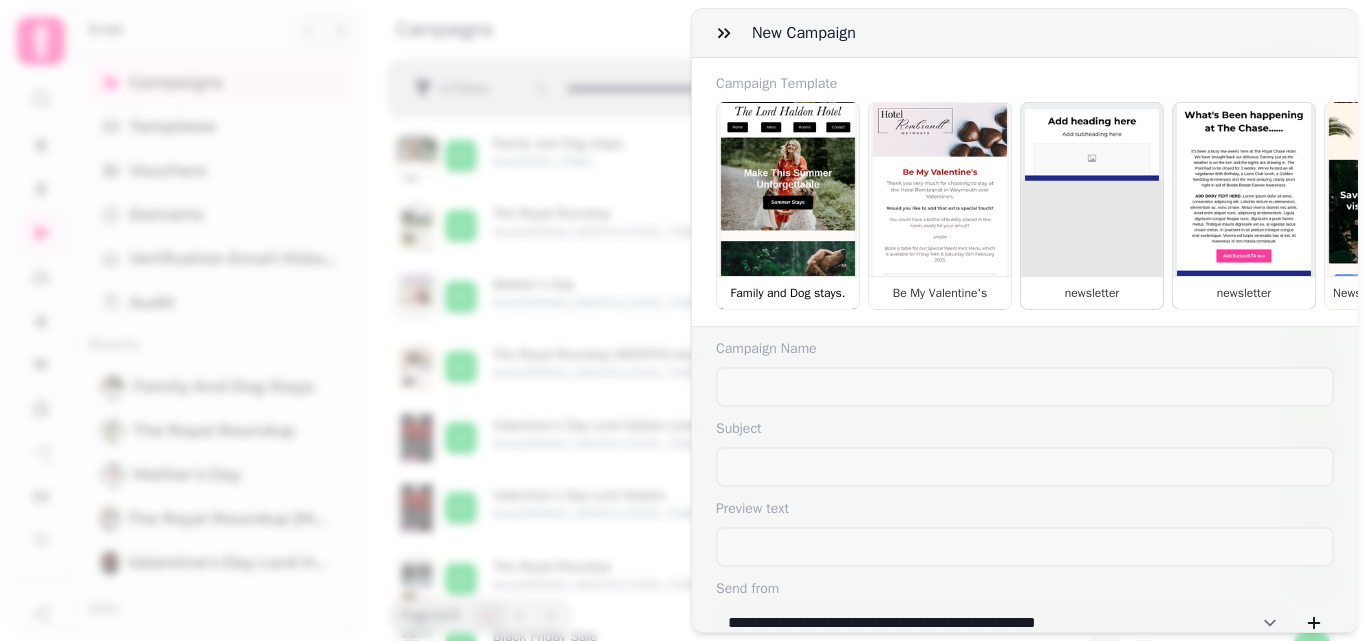 click on "Family and Dog stays." at bounding box center [788, 206] 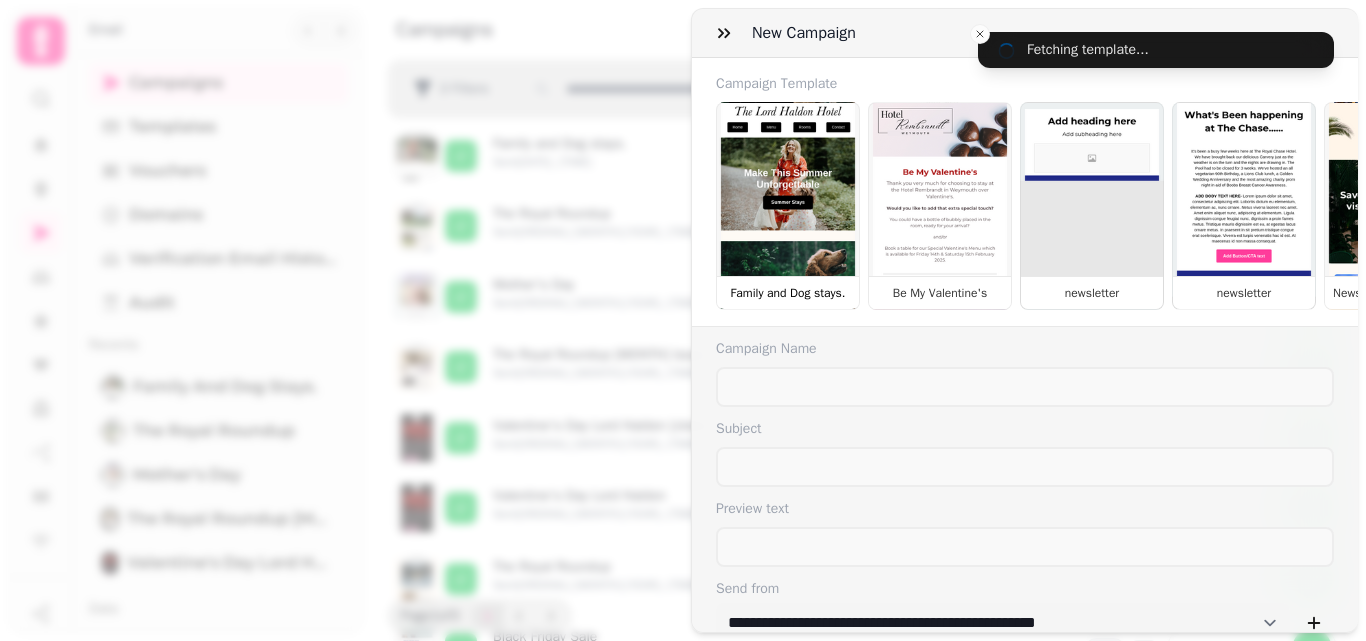 type on "**********" 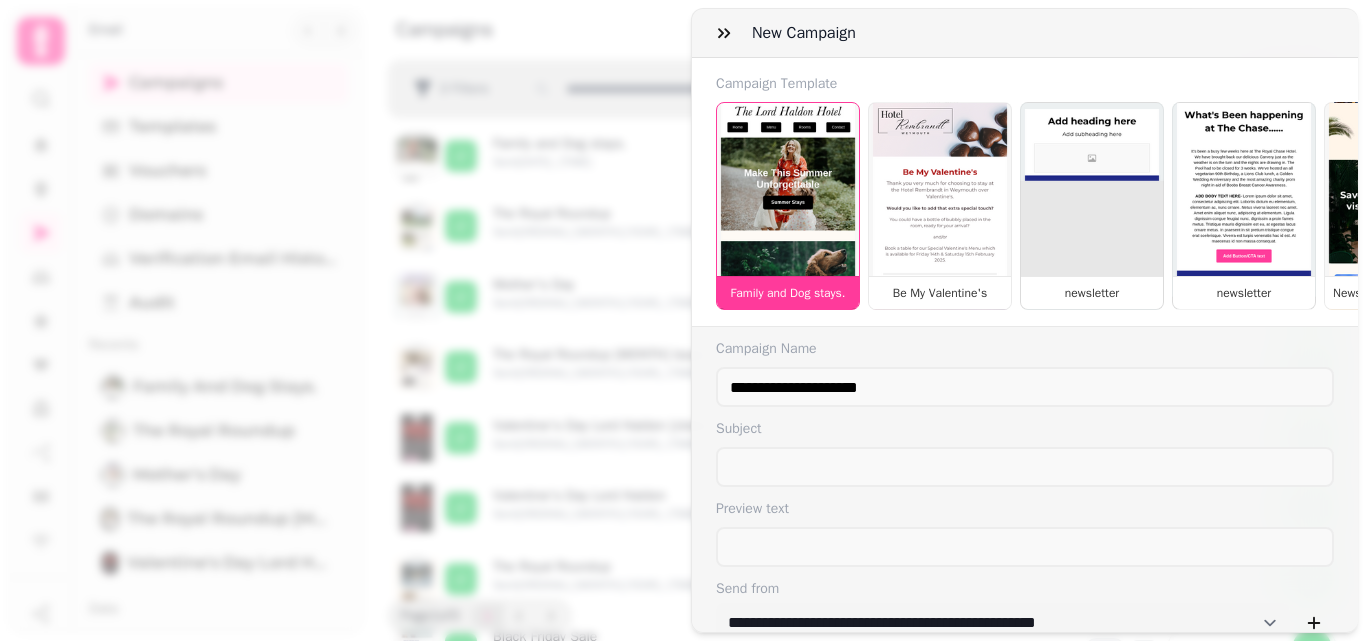 click on "Family and Dog stays." at bounding box center [788, 206] 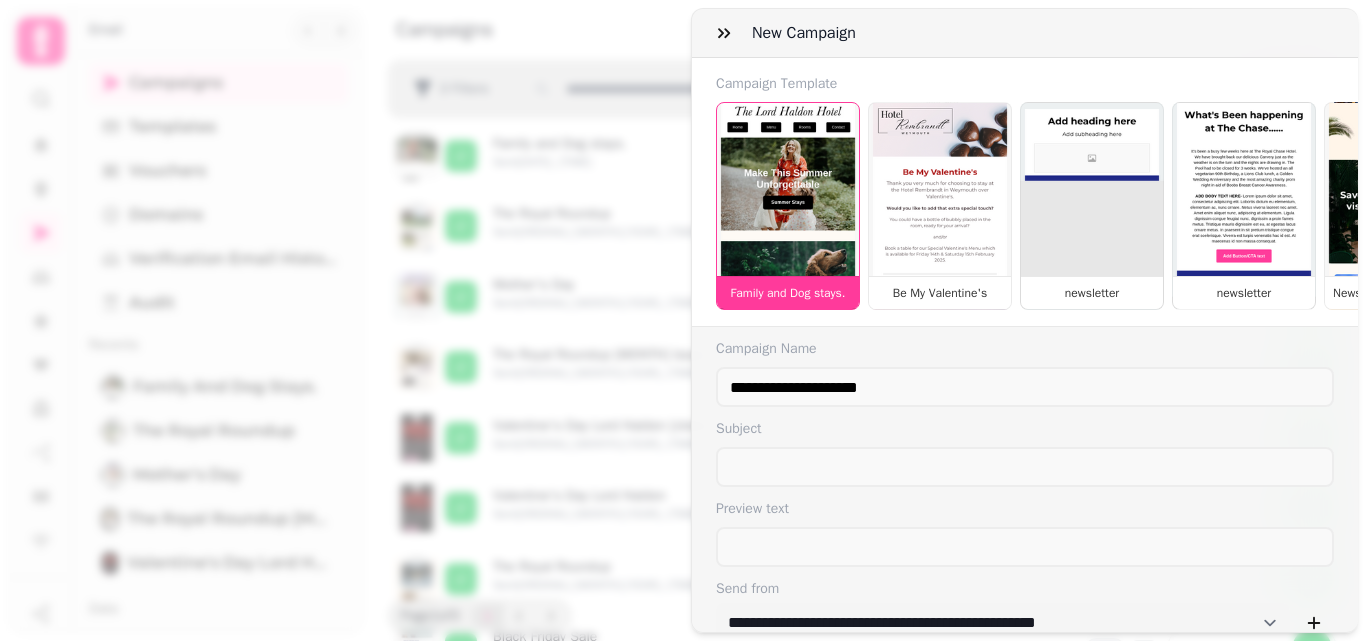 click on "New campaign Campaign Template Family and Dog stays. Be My Valentine's newsletter newsletter Newsletter [preset] [copy] Newsletter [preset] Birthday Discount Hotels Campaign [preset] The Royal Chase [copy] Christmas Menu & Gift cards [preset] Shared Conferences & Meetings template From parent org Shared Leisure Stays template From parent org Shared Local Events template From parent org Shared Weddings template From parent org Blank - Bookings New system go-live announcement Blank - Birthday Next Month Blank - Birthday This Month Blank - Birthday today Blank - Reviews Negative = internal resolution Blank - Reviews Positive = push to Google Blank - Reservations Booking frequency journeys Blank - Reservations Pre-arrival messaging Blank - Wi-Fi Re-engagement after X days Blank - Wi-Fi Guest segmentation with surveys Blank - Wi-Fi Welcome campaign Blank - # 3 Blank #2 Blank #1 Newsletter Christmas Menu & Gift cards Christmas 2024 Valentine's Day Sport event food offer Group bookings Campaign Name Subject" at bounding box center (683, 336) 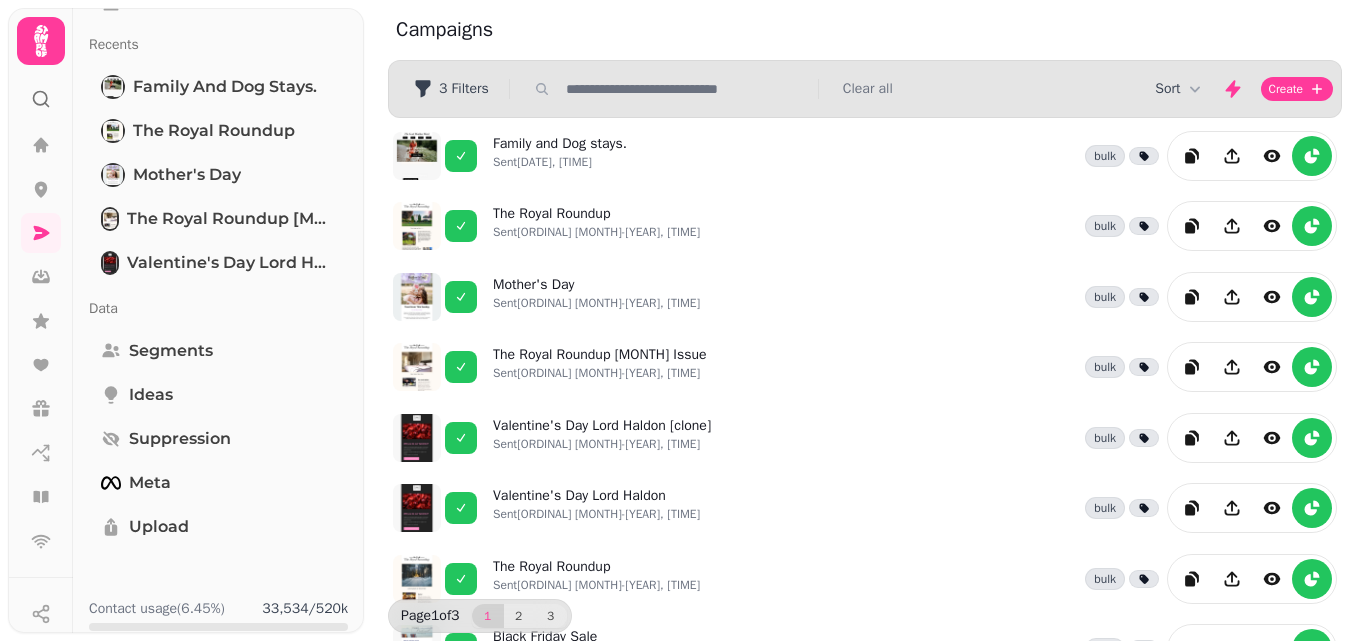scroll, scrollTop: 314, scrollLeft: 0, axis: vertical 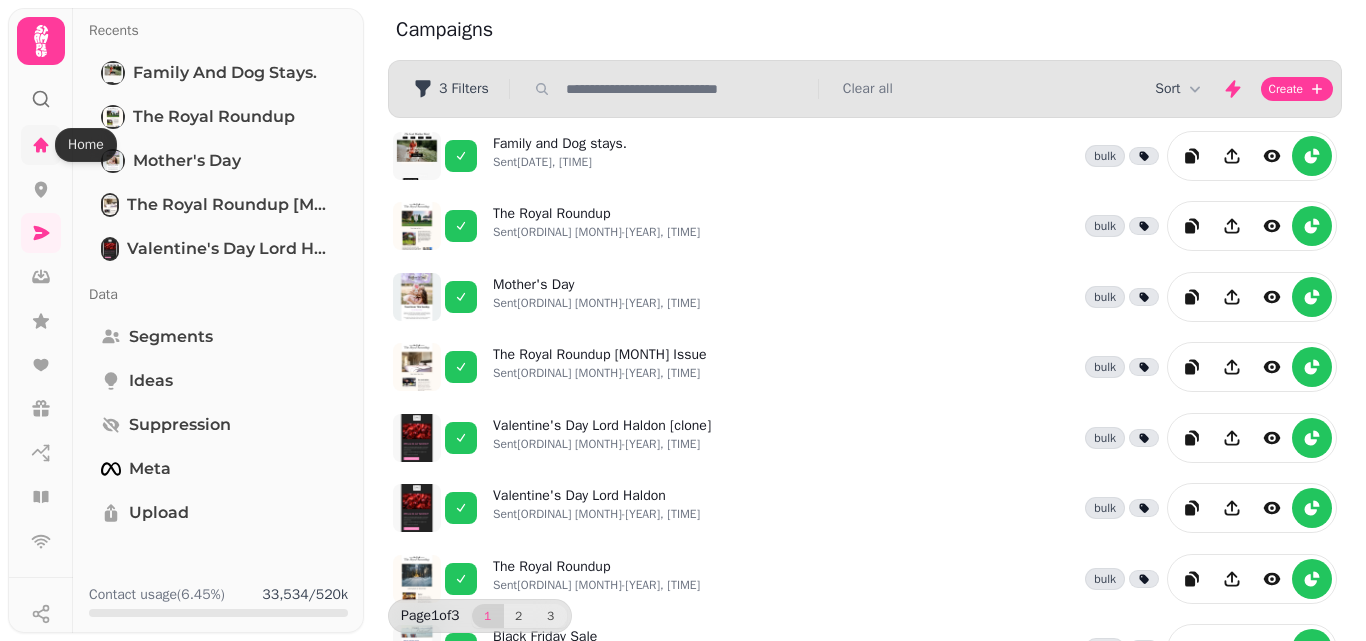 click 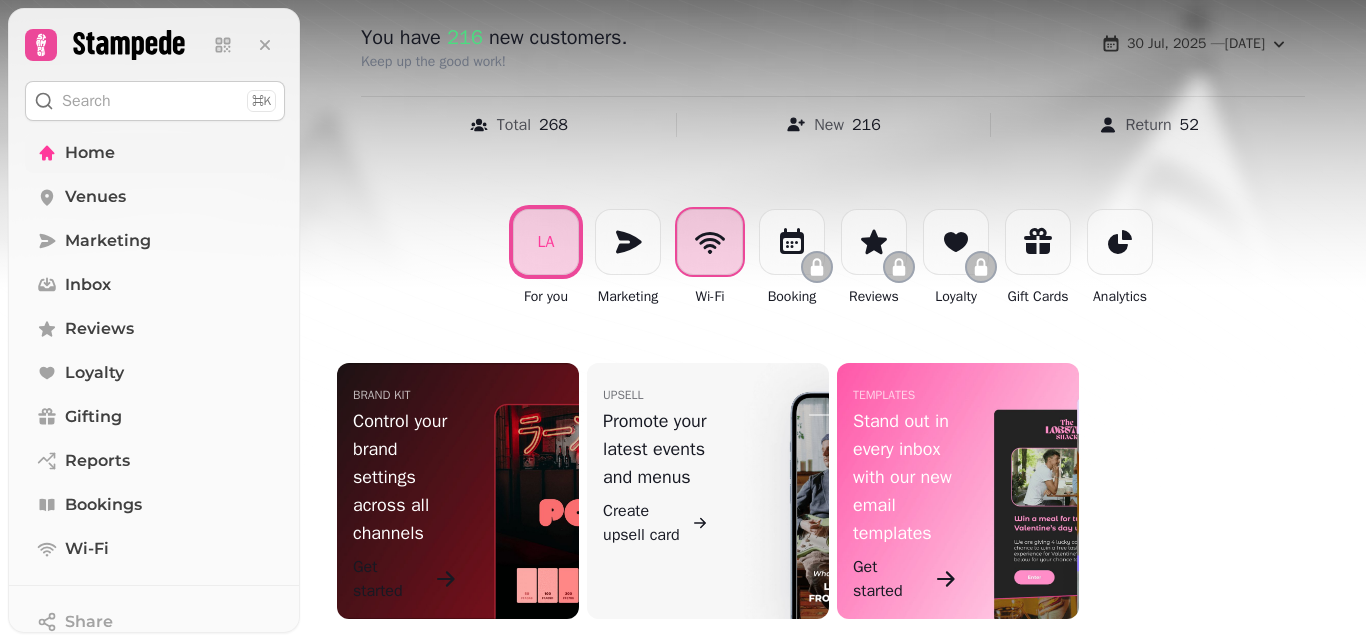 scroll, scrollTop: 202, scrollLeft: 0, axis: vertical 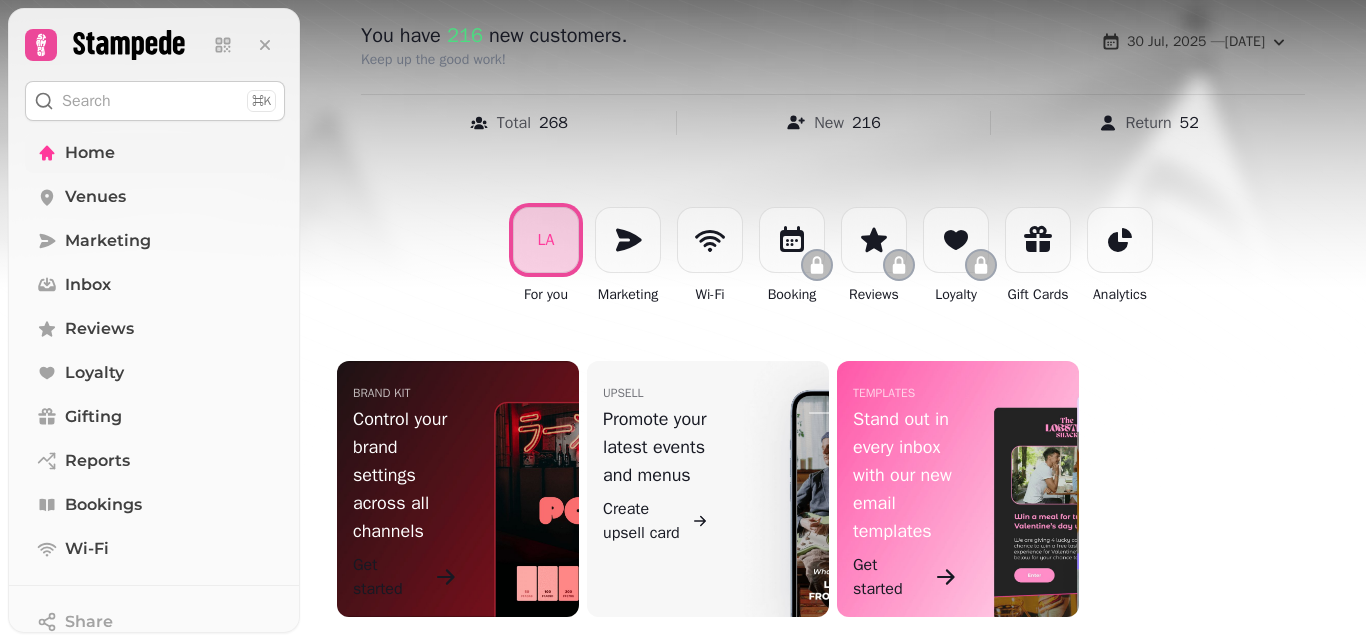 drag, startPoint x: 1365, startPoint y: 357, endPoint x: 1365, endPoint y: 143, distance: 214 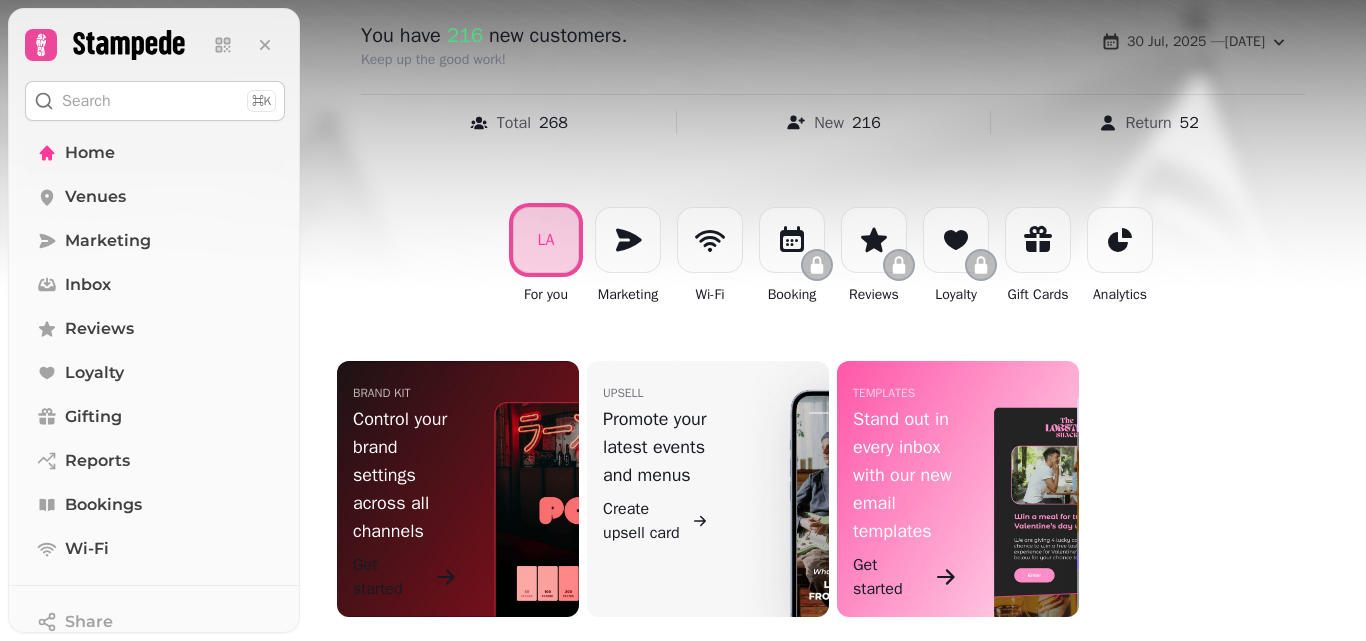 drag, startPoint x: 1355, startPoint y: 369, endPoint x: 1360, endPoint y: 228, distance: 141.08862 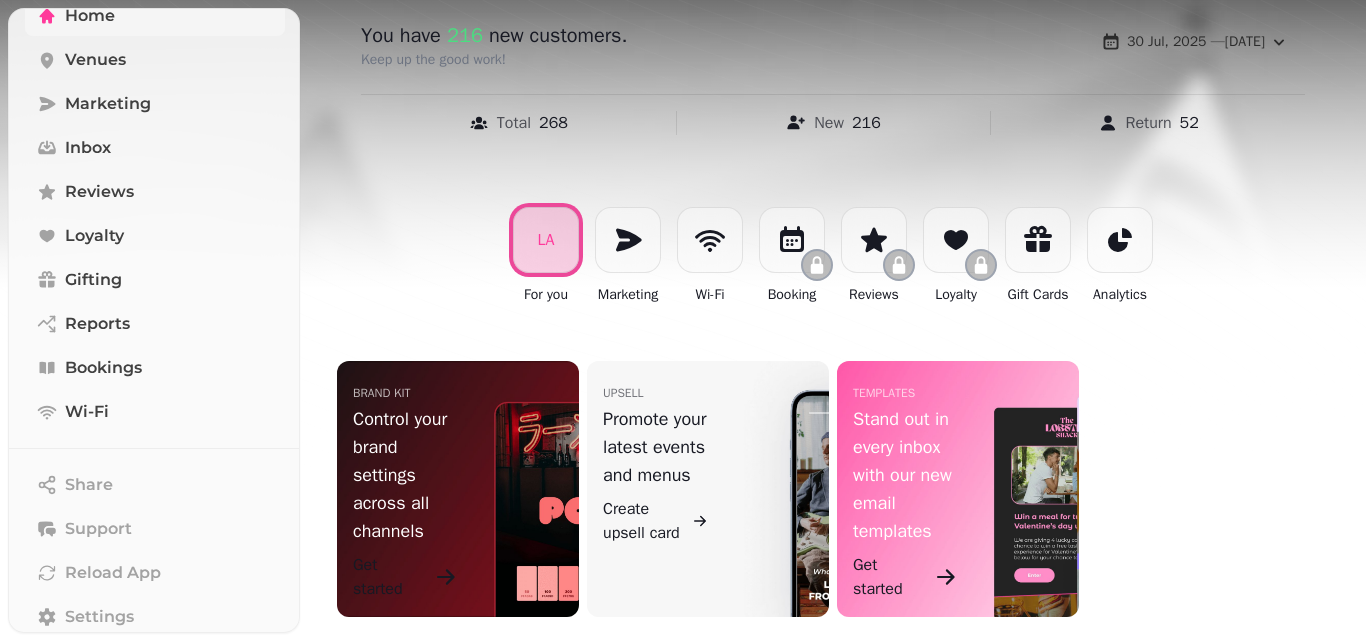 scroll, scrollTop: 326, scrollLeft: 0, axis: vertical 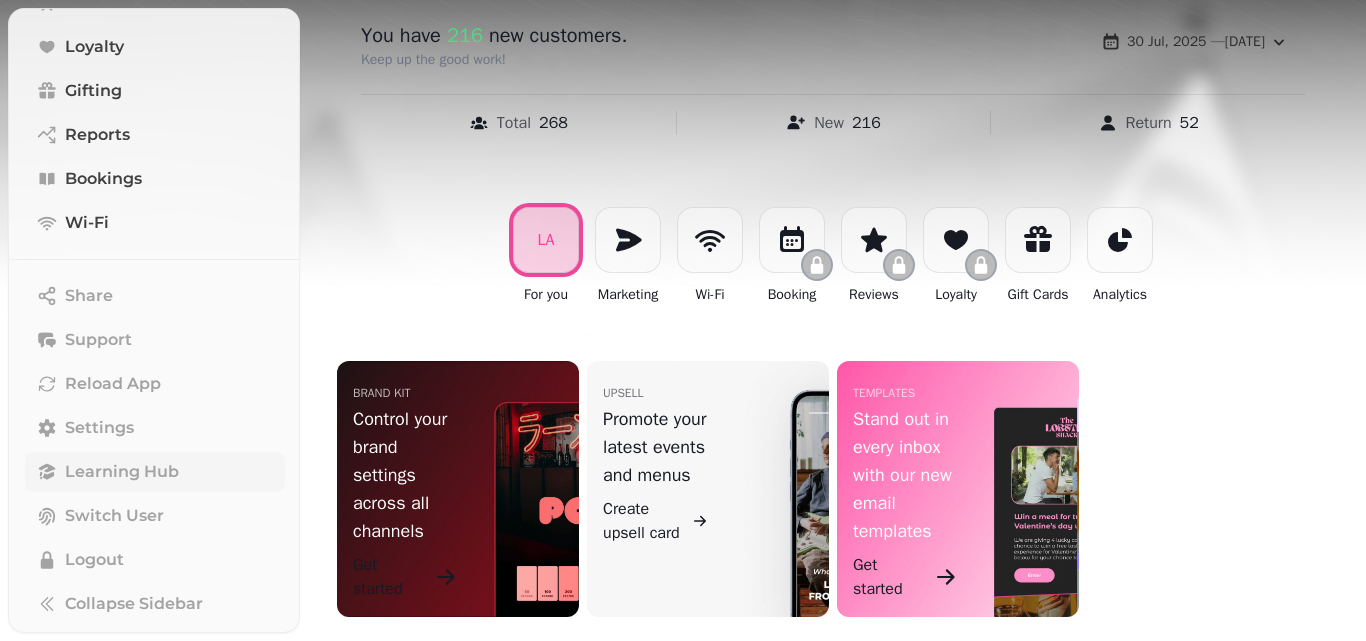 click on "Learning Hub" at bounding box center (122, 472) 